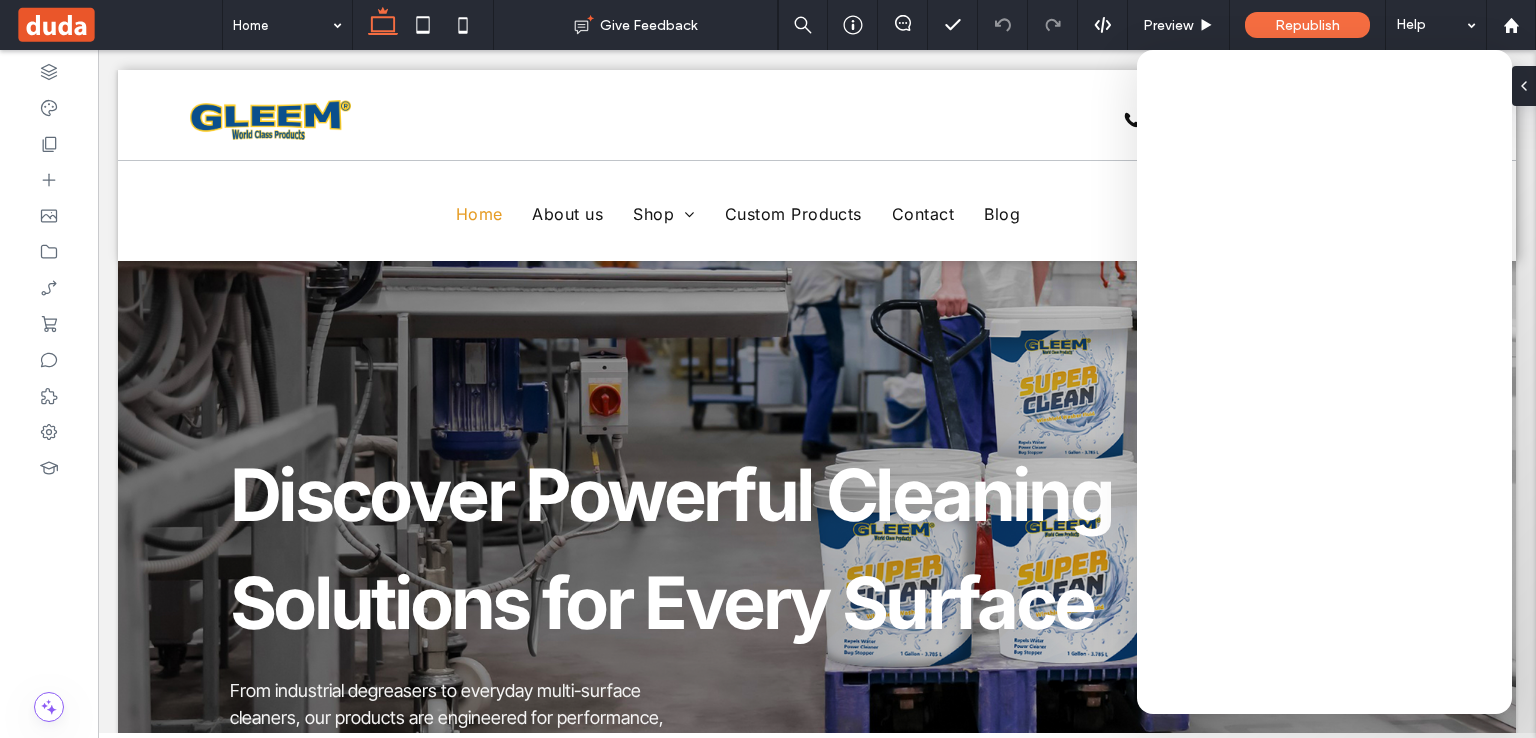 scroll, scrollTop: 0, scrollLeft: 0, axis: both 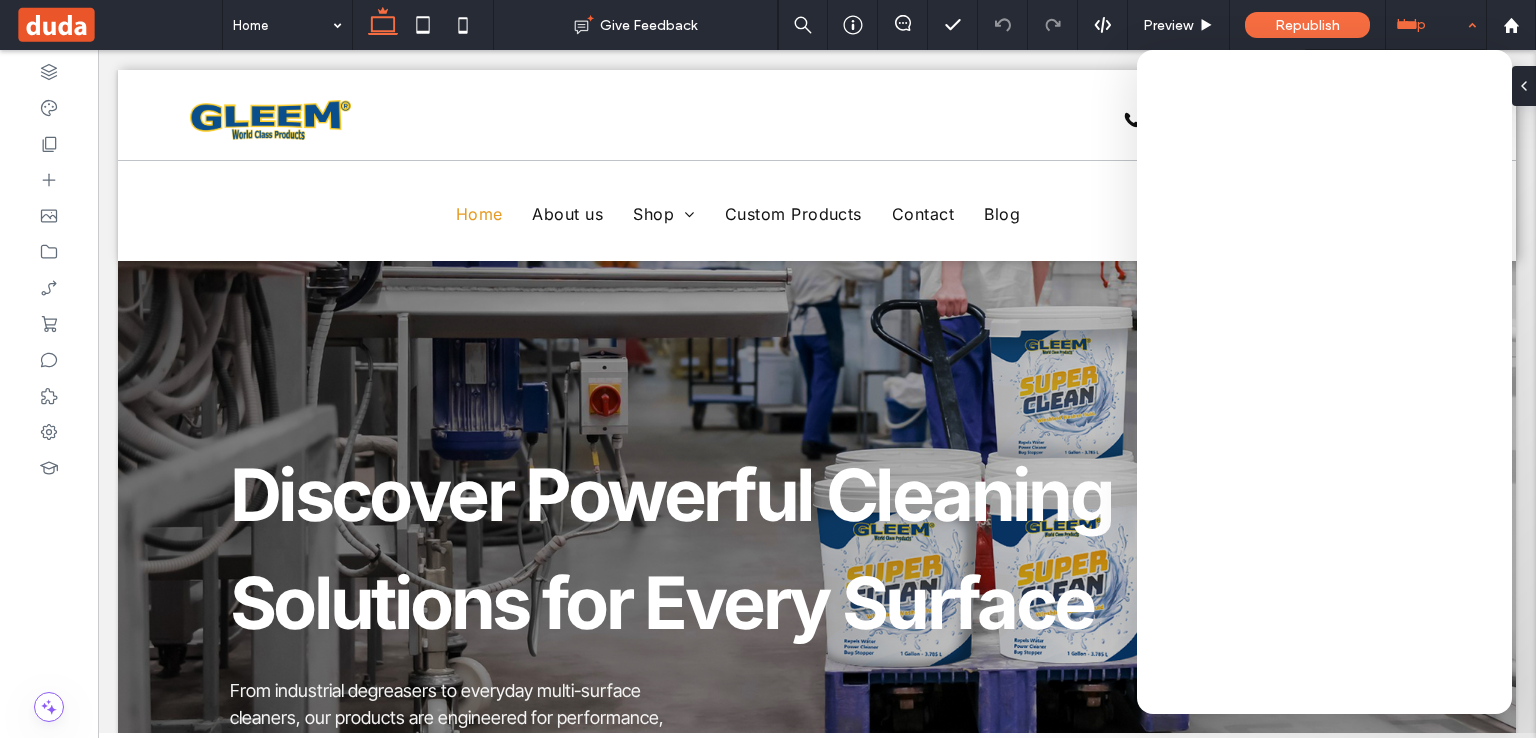 click on "Help" at bounding box center (1436, 25) 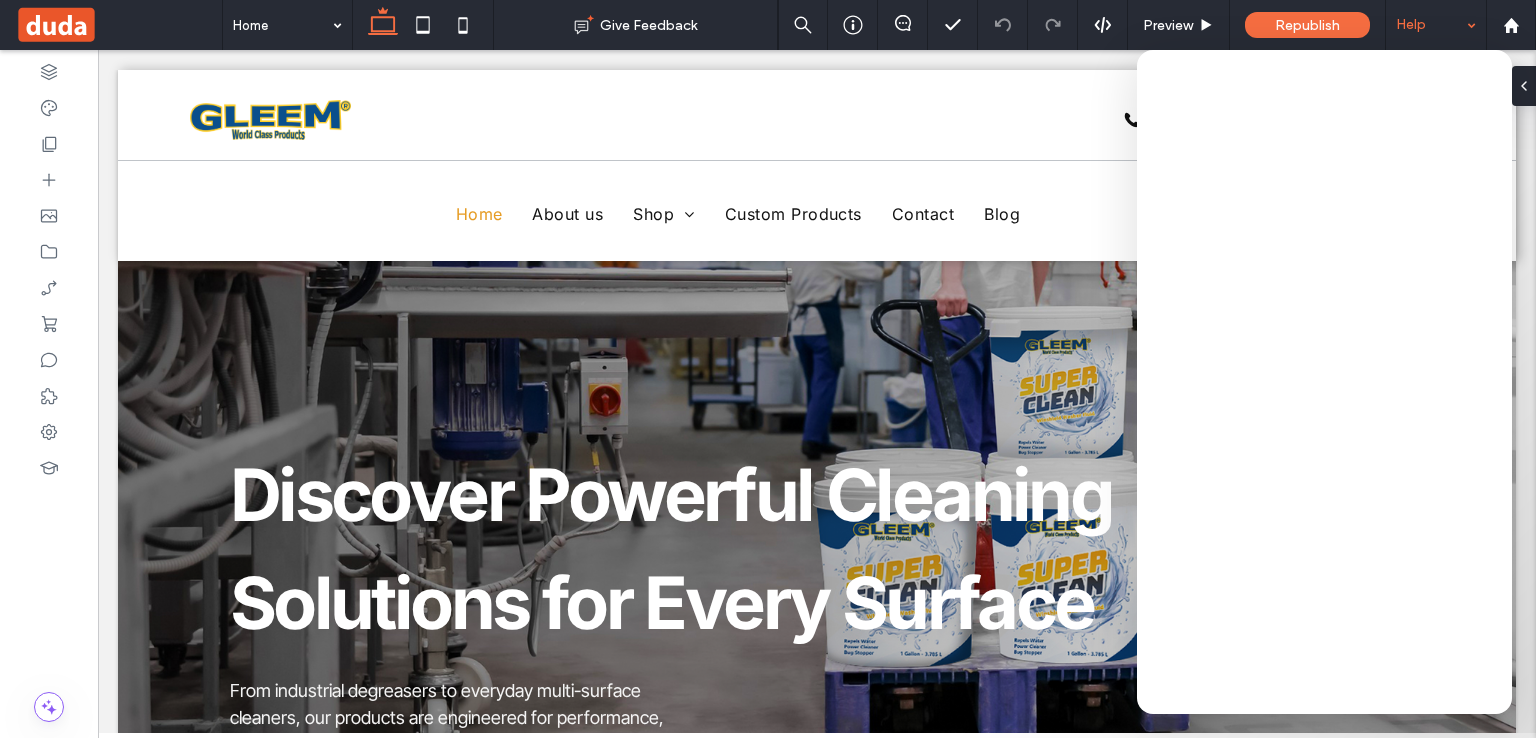 click on "Help" at bounding box center (1436, 25) 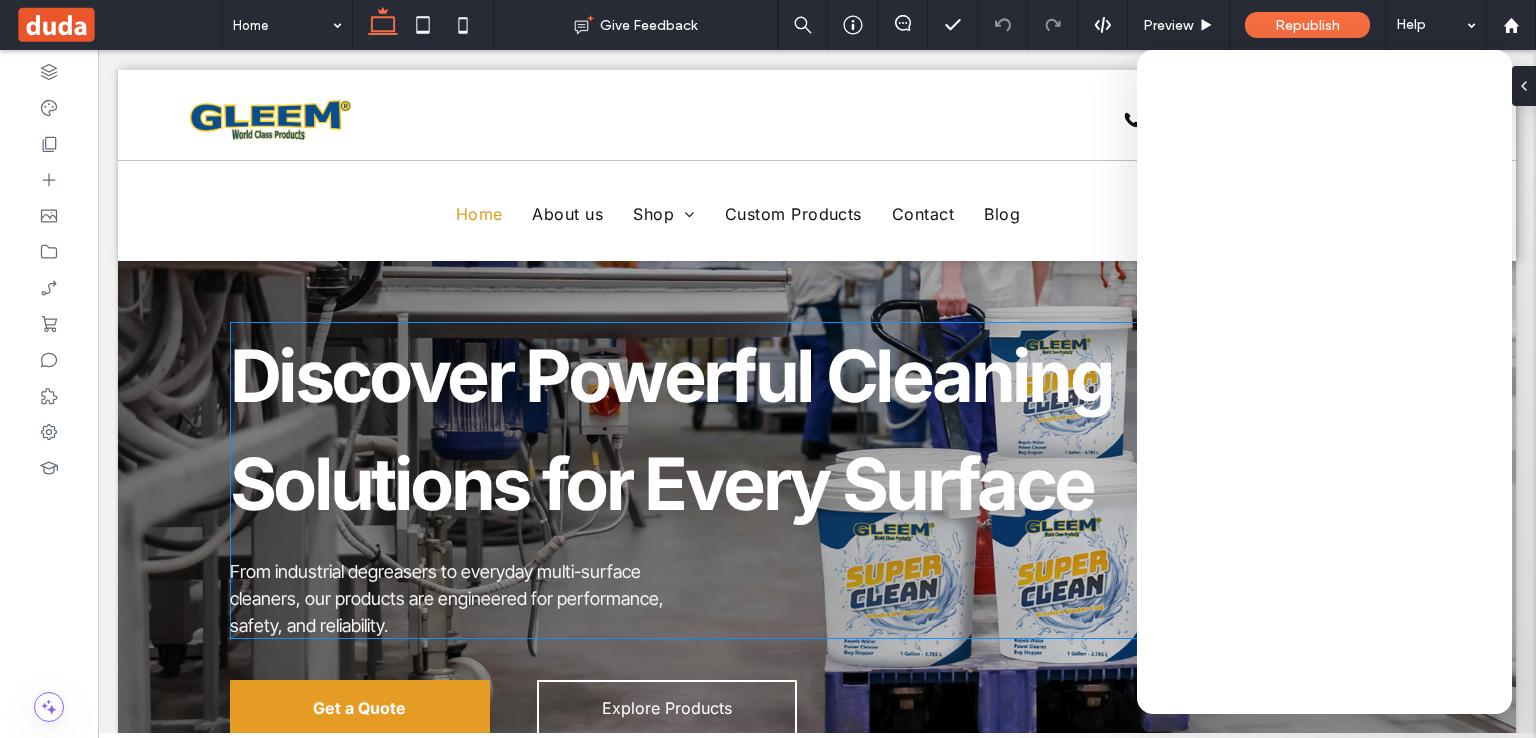 scroll, scrollTop: 0, scrollLeft: 0, axis: both 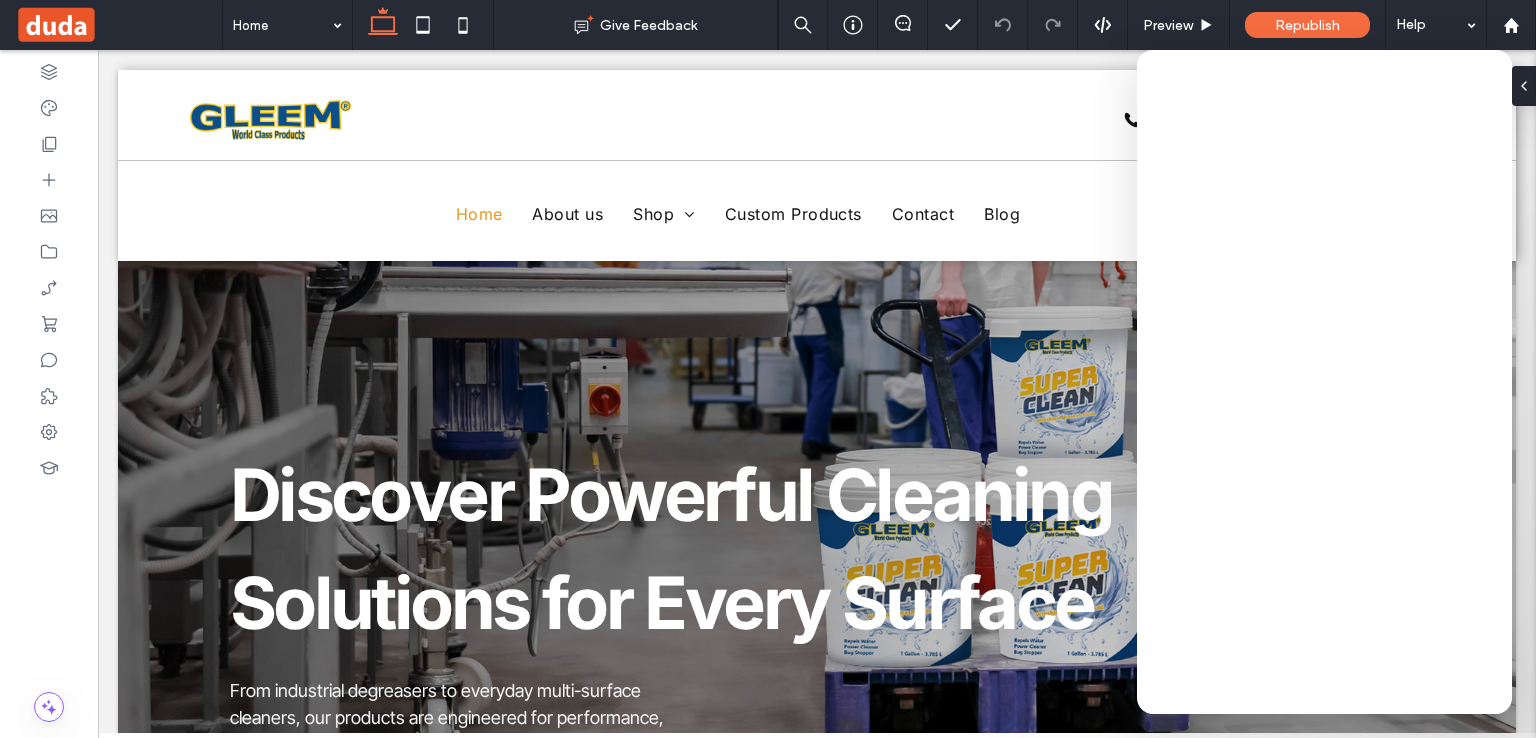 click at bounding box center [118, 25] 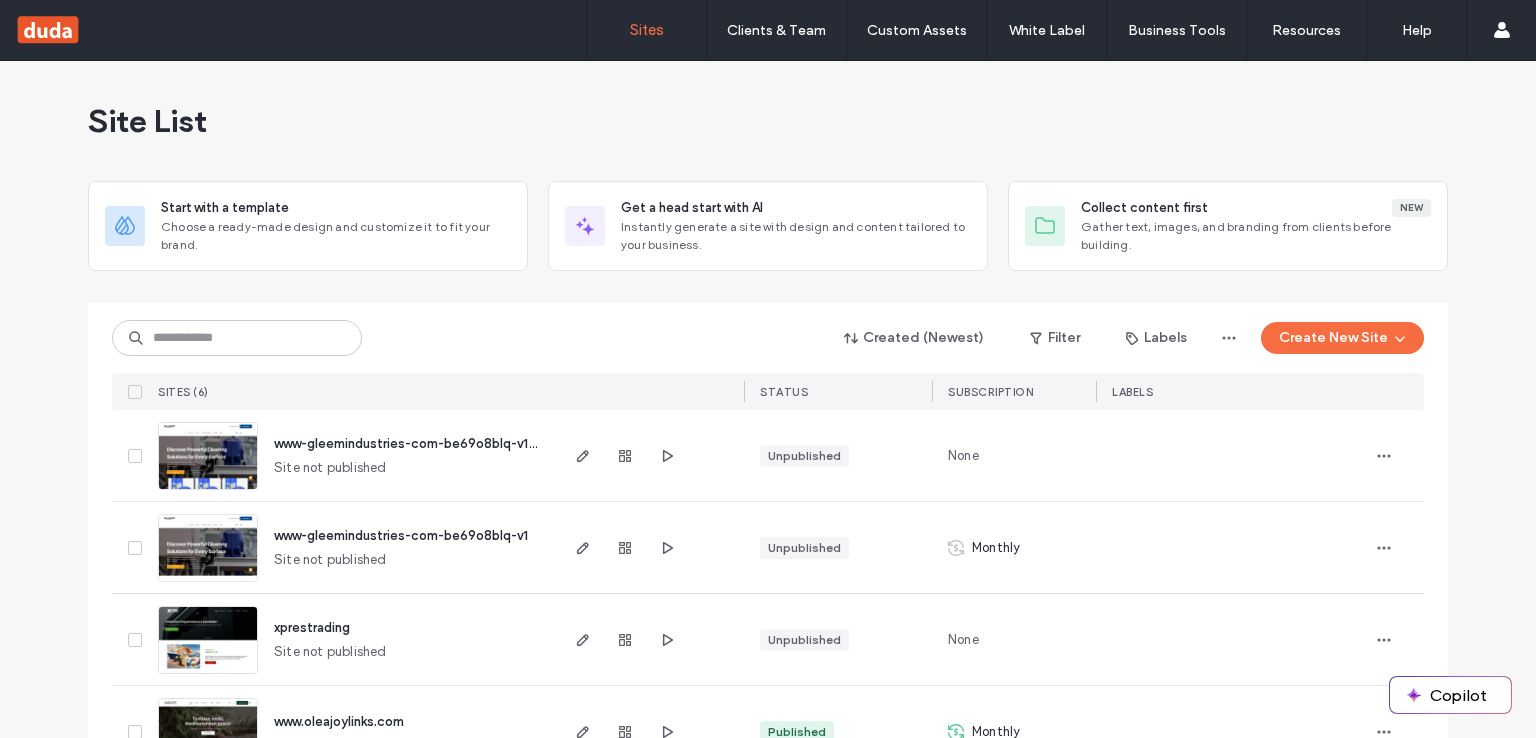 scroll, scrollTop: 0, scrollLeft: 0, axis: both 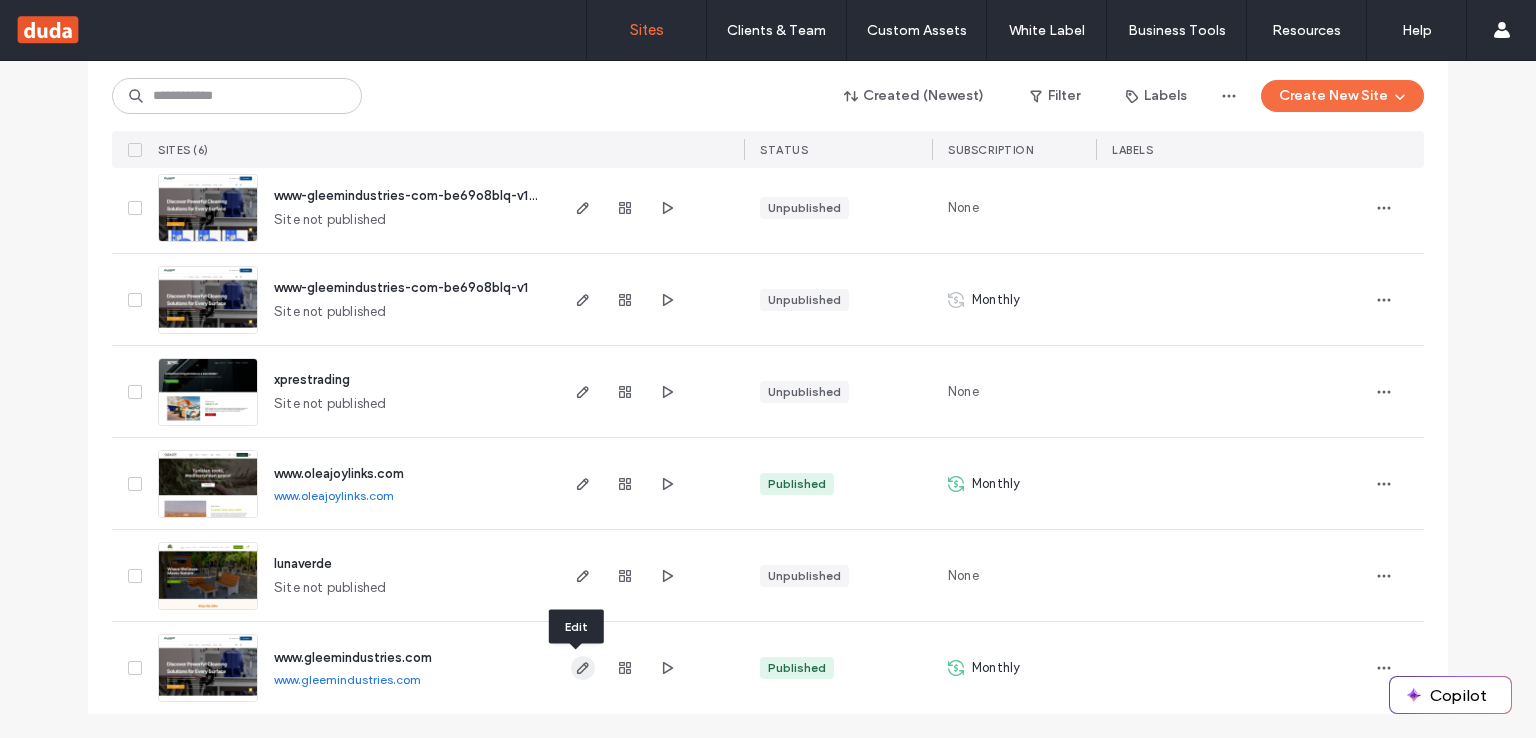 click 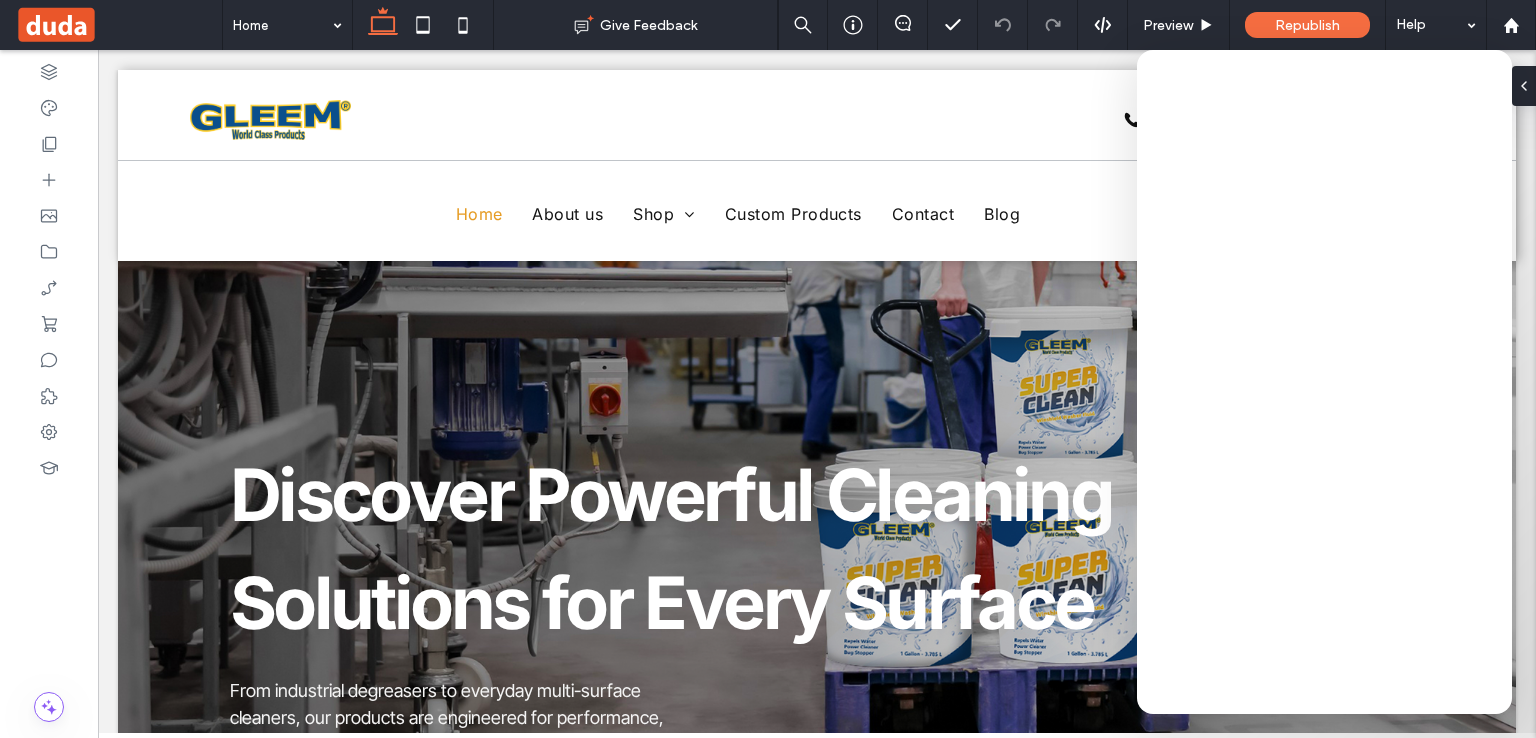 scroll, scrollTop: 0, scrollLeft: 0, axis: both 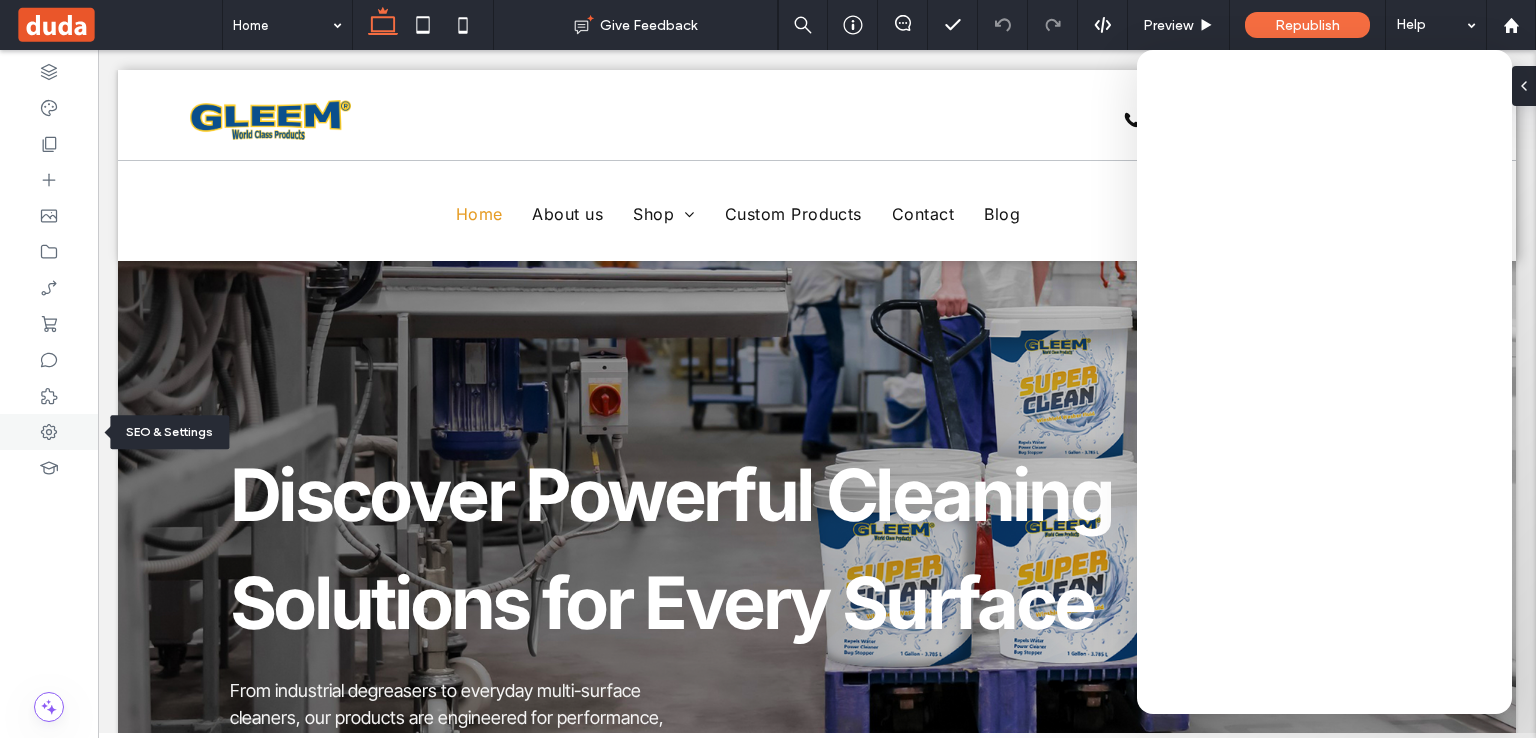 click at bounding box center [49, 432] 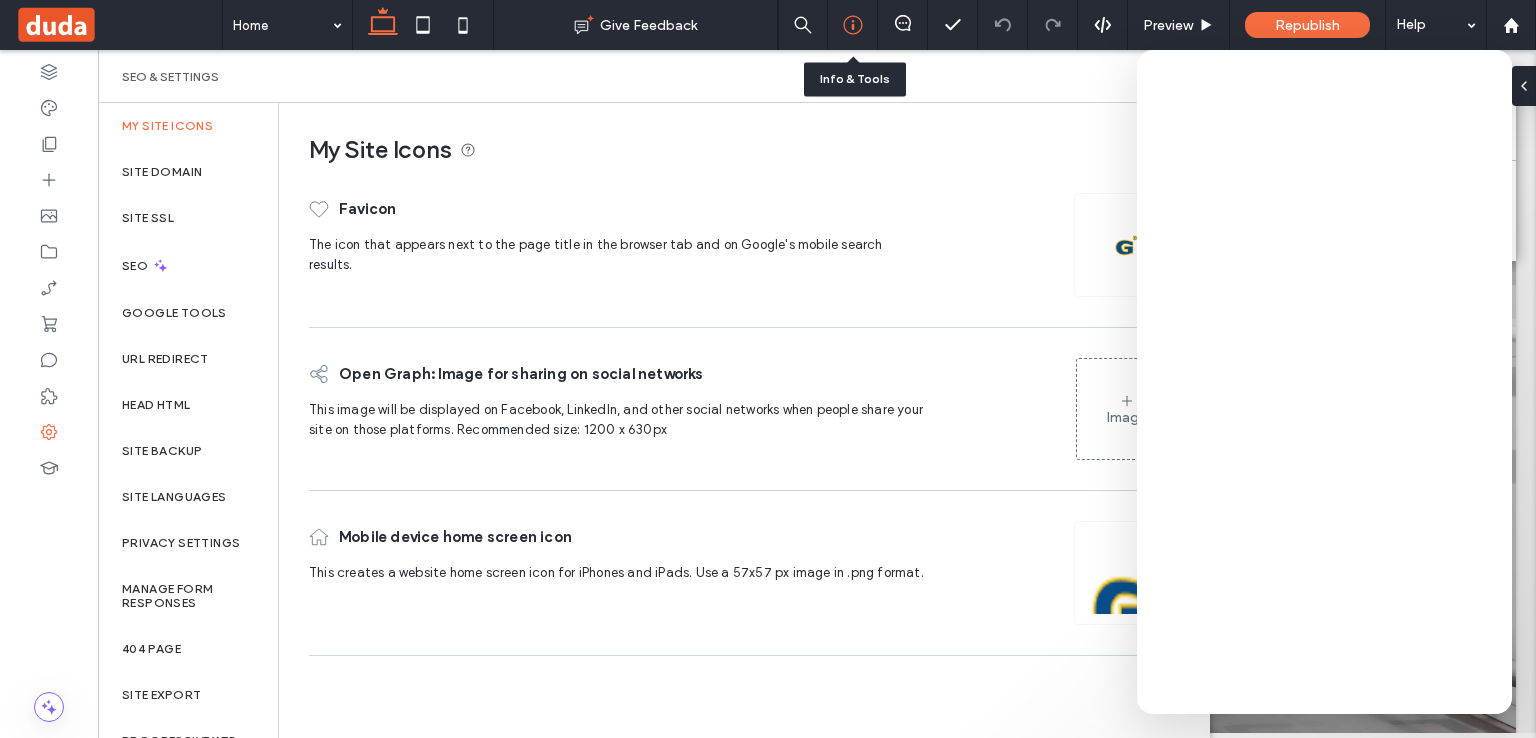 click 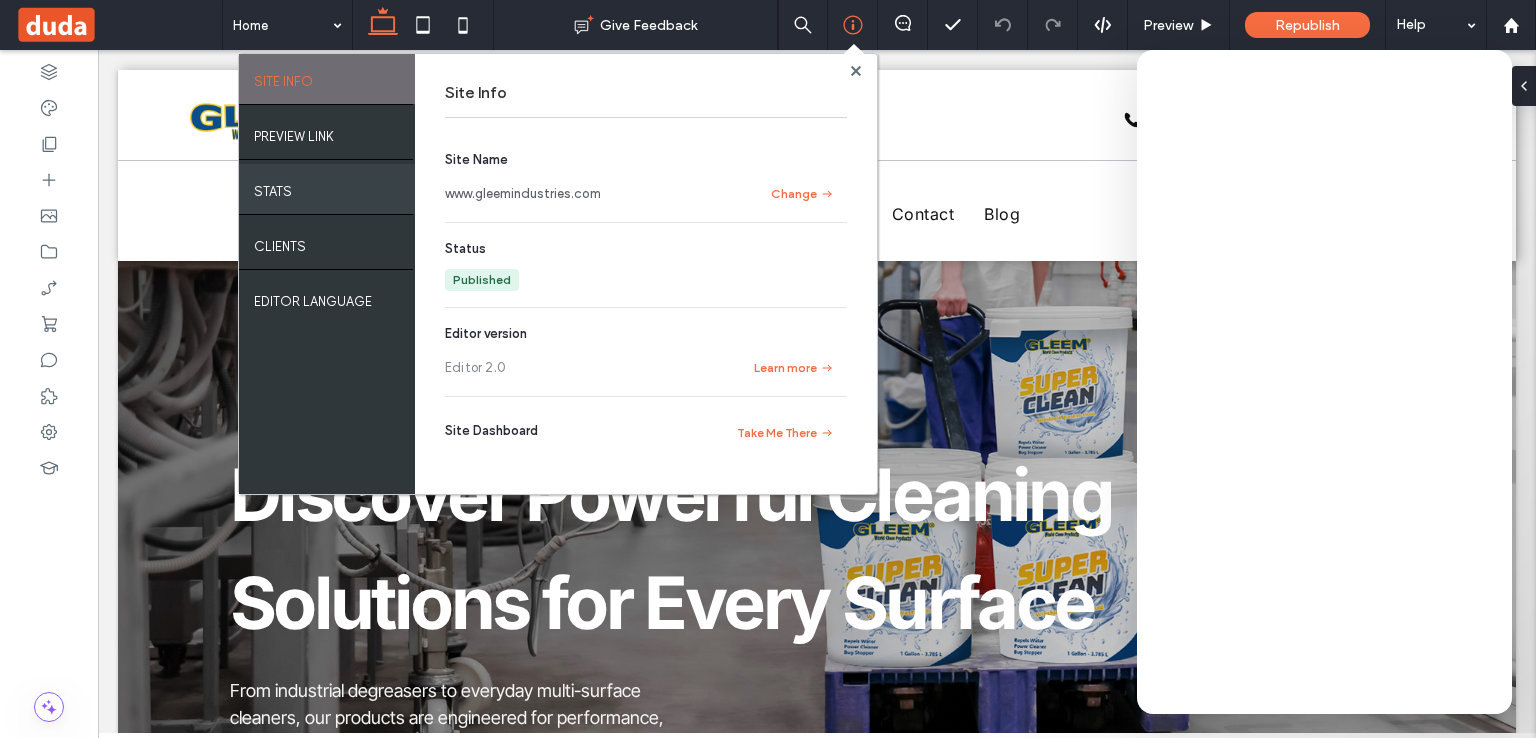 click on "STATS" at bounding box center (327, 189) 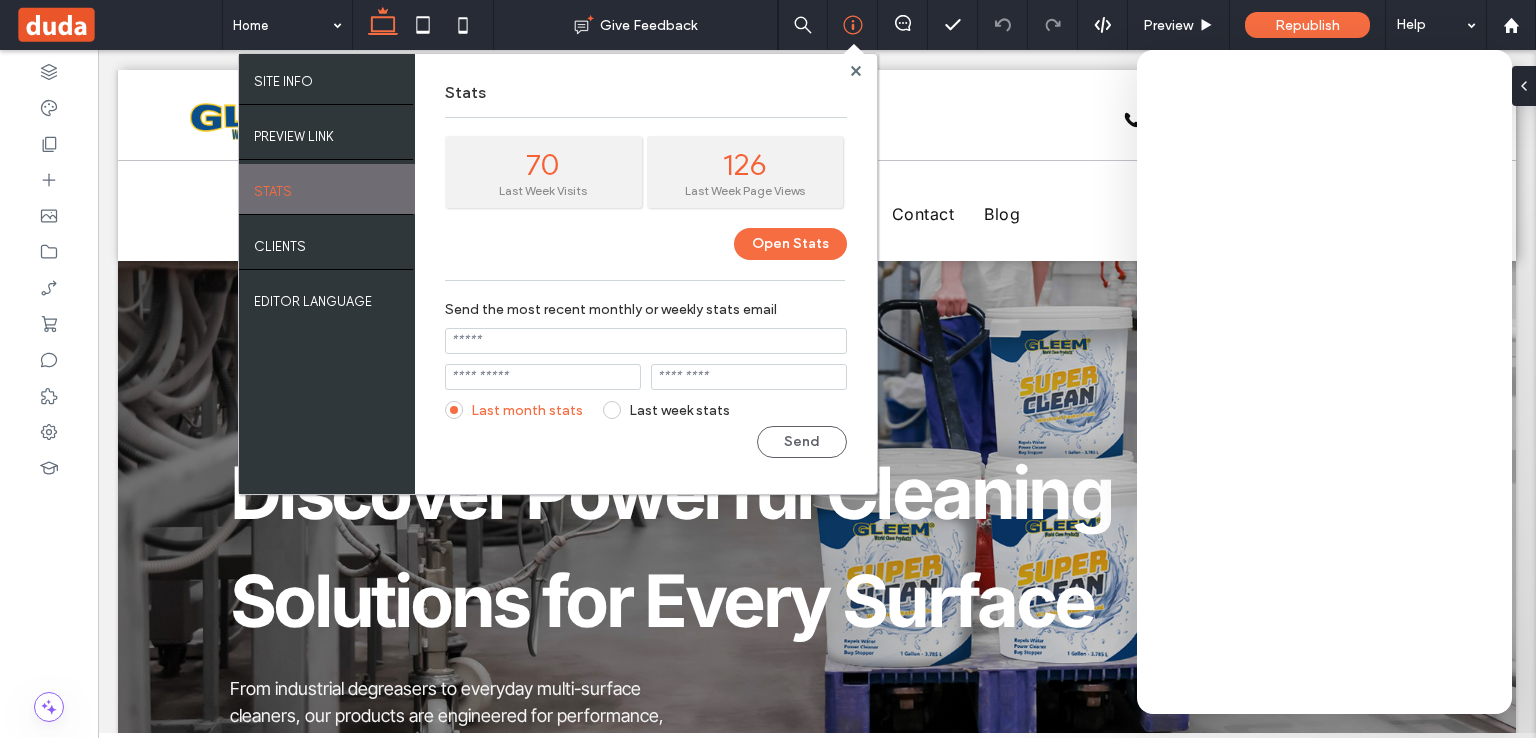 scroll, scrollTop: 0, scrollLeft: 0, axis: both 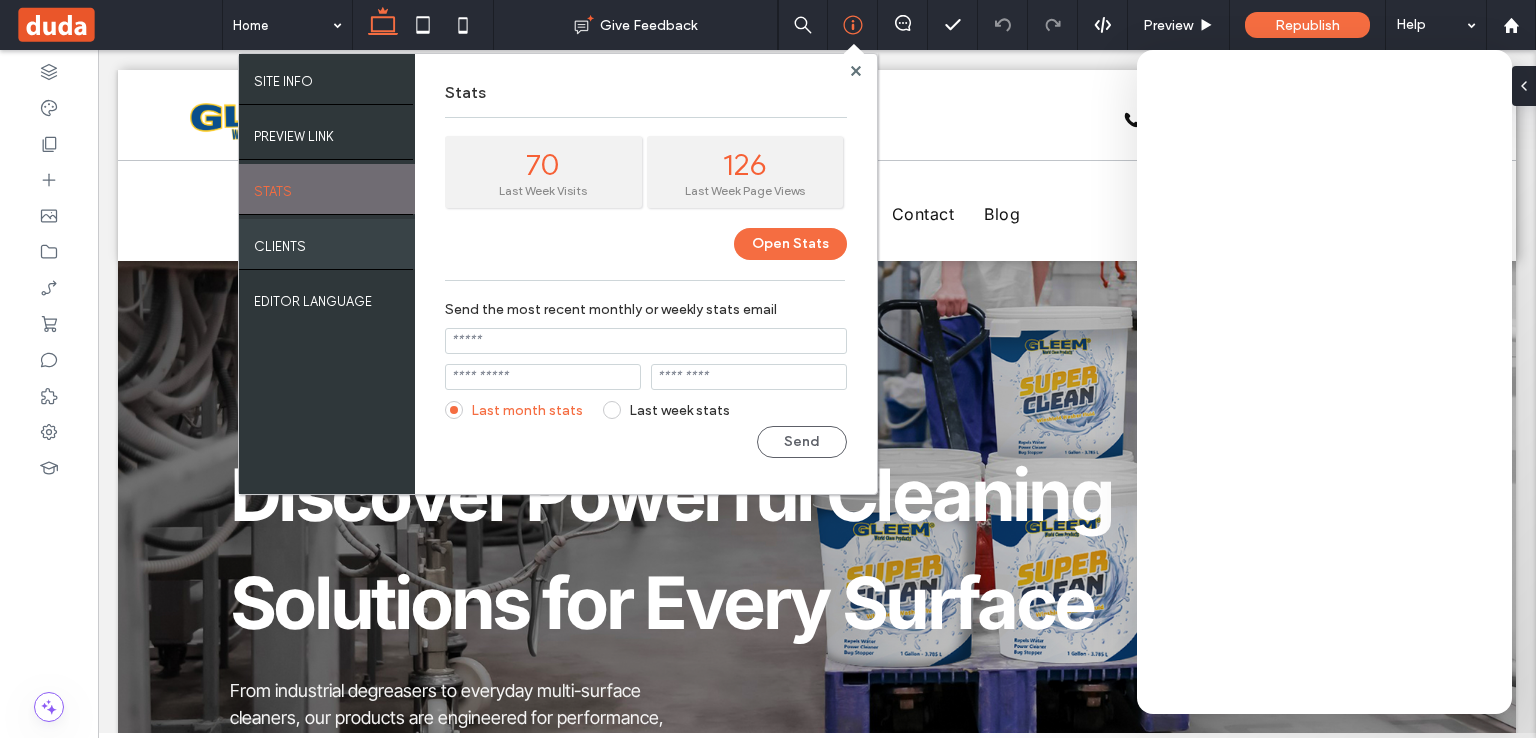 click on "Clients" at bounding box center (327, 244) 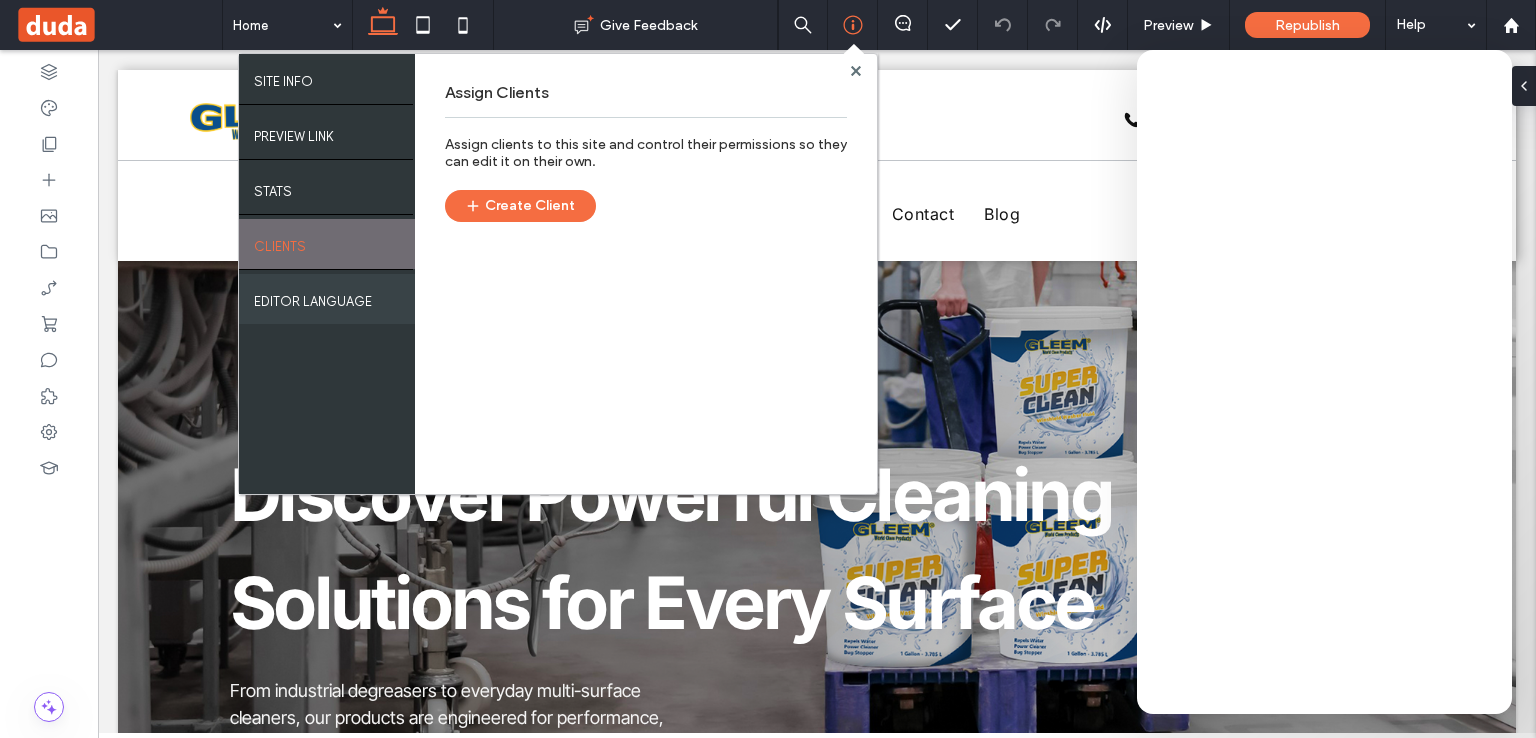 click on "EDITOR LANGUAGE" at bounding box center [327, 299] 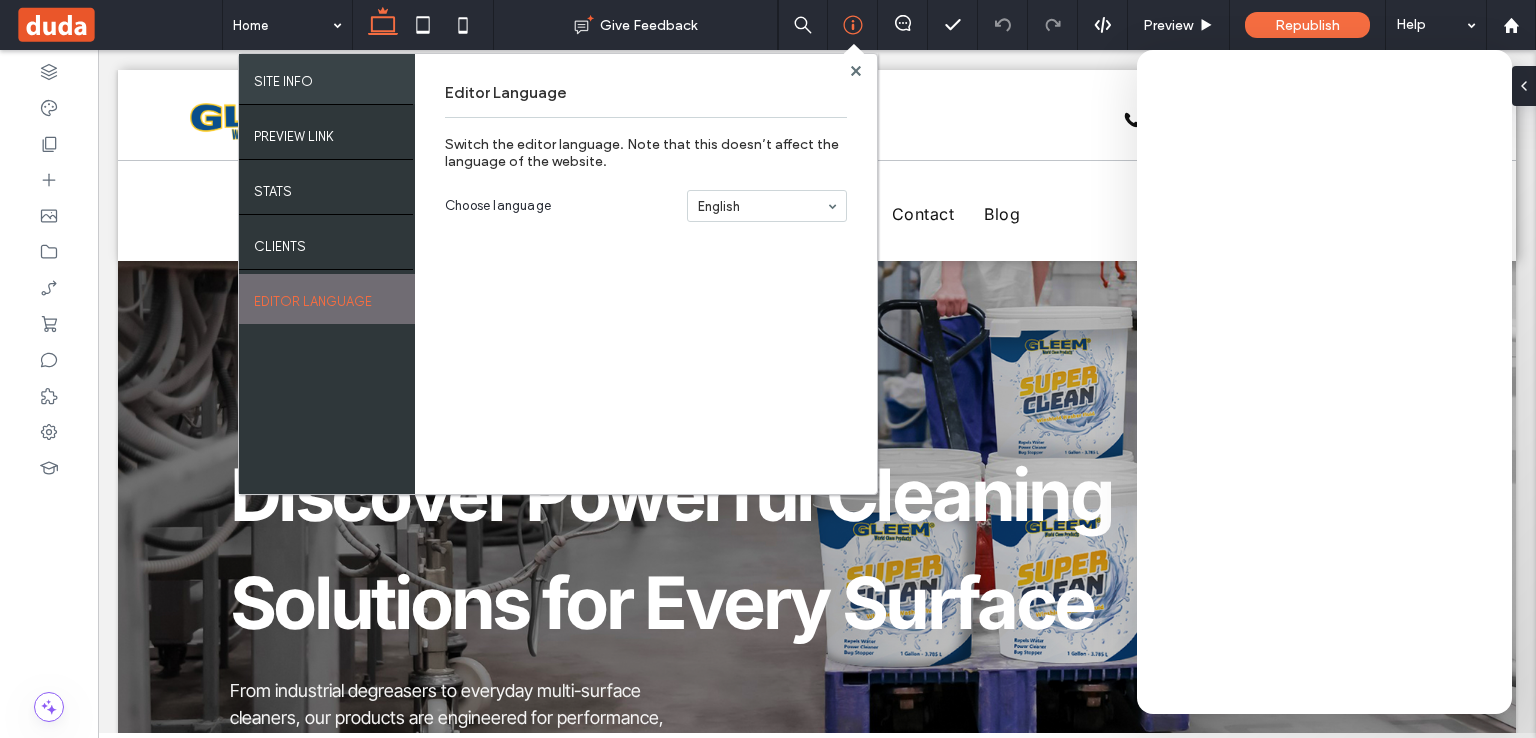 click on "SITE INFO" at bounding box center (327, 79) 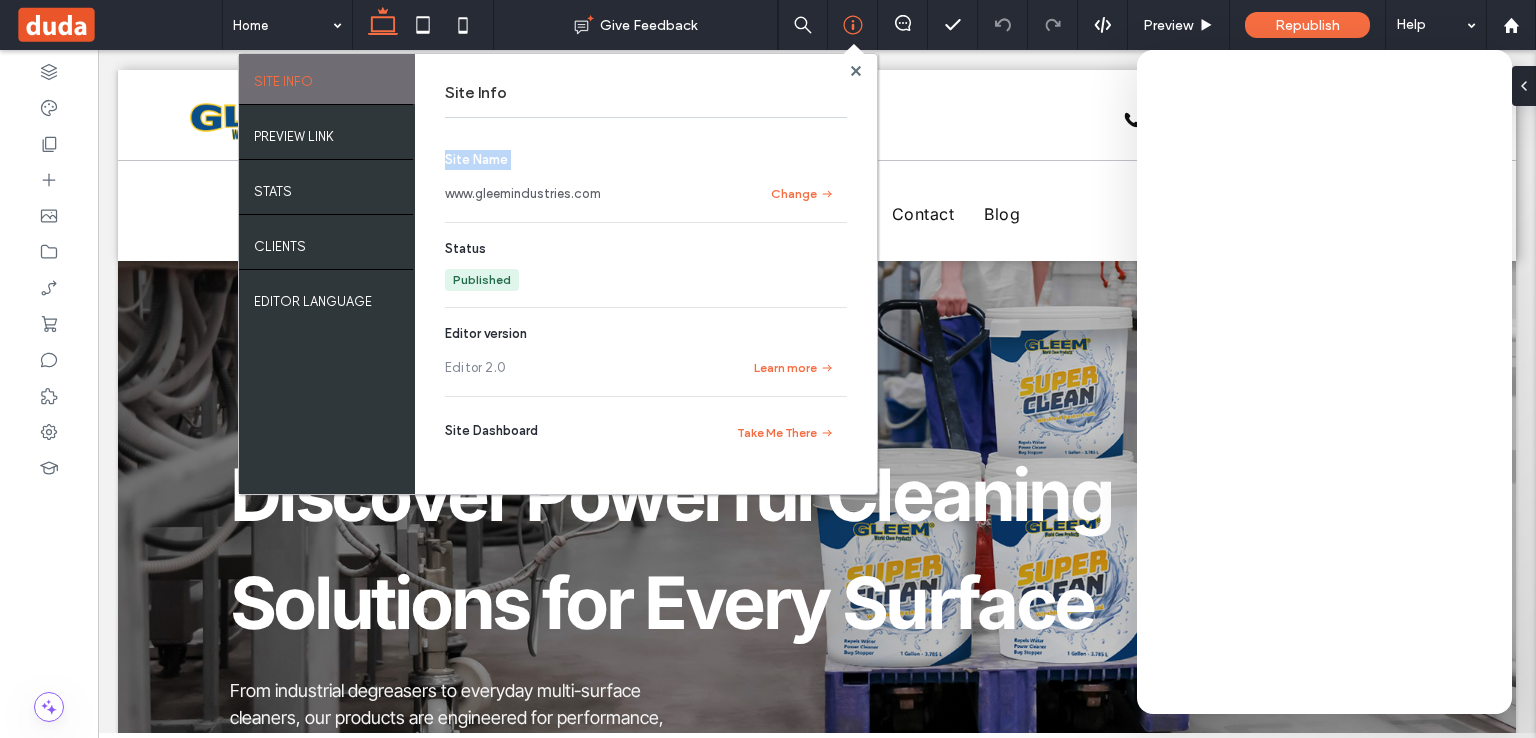 drag, startPoint x: 632, startPoint y: 207, endPoint x: 434, endPoint y: 193, distance: 198.49434 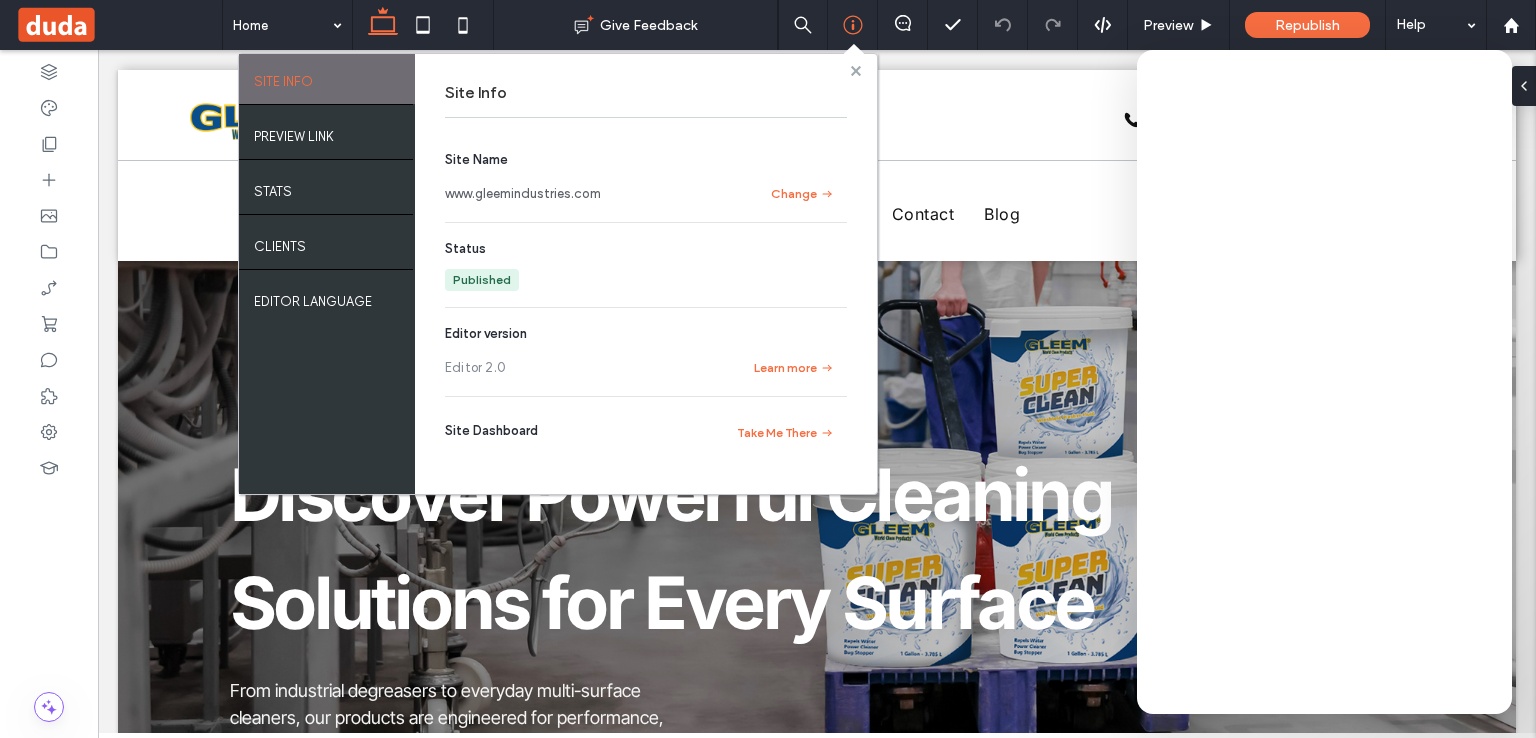click 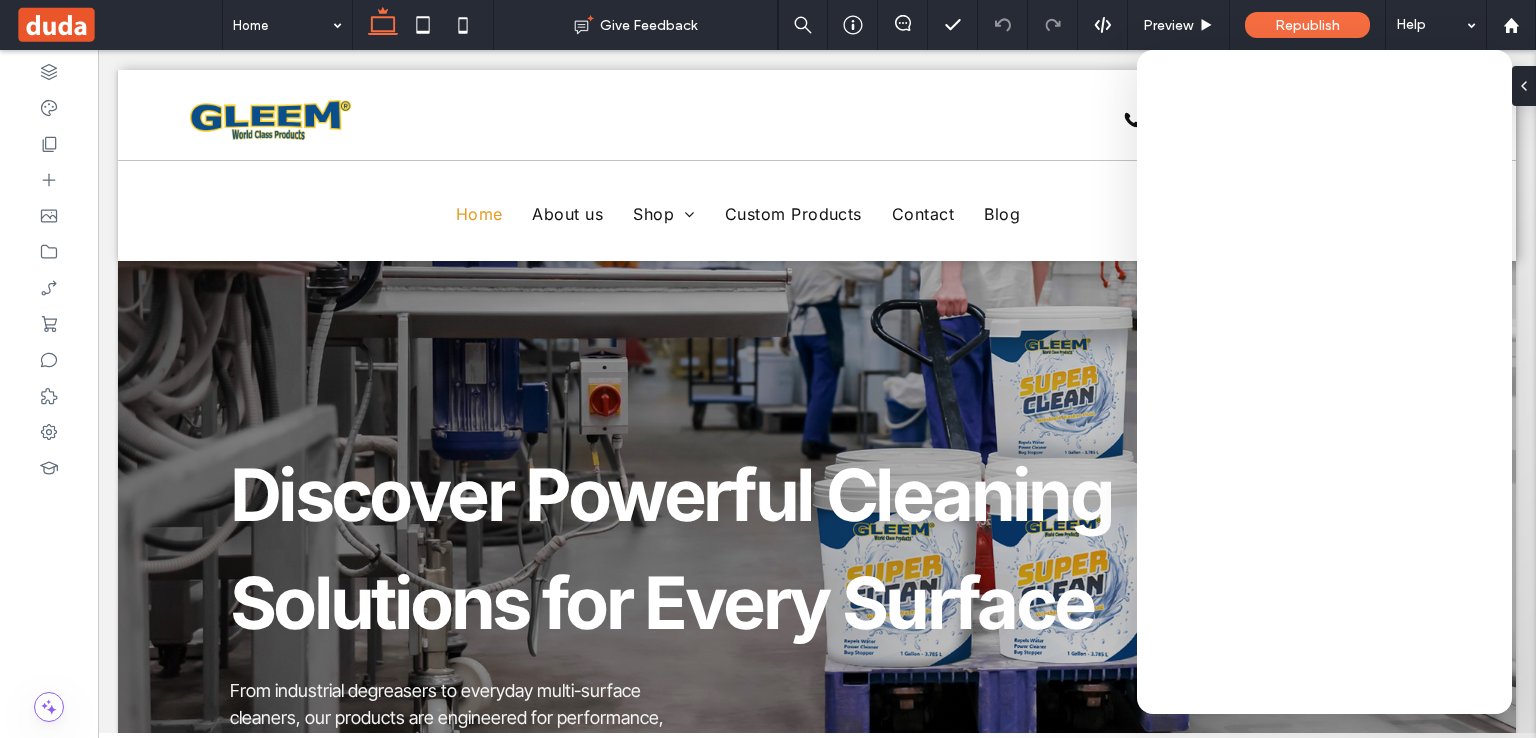 click at bounding box center (49, 394) 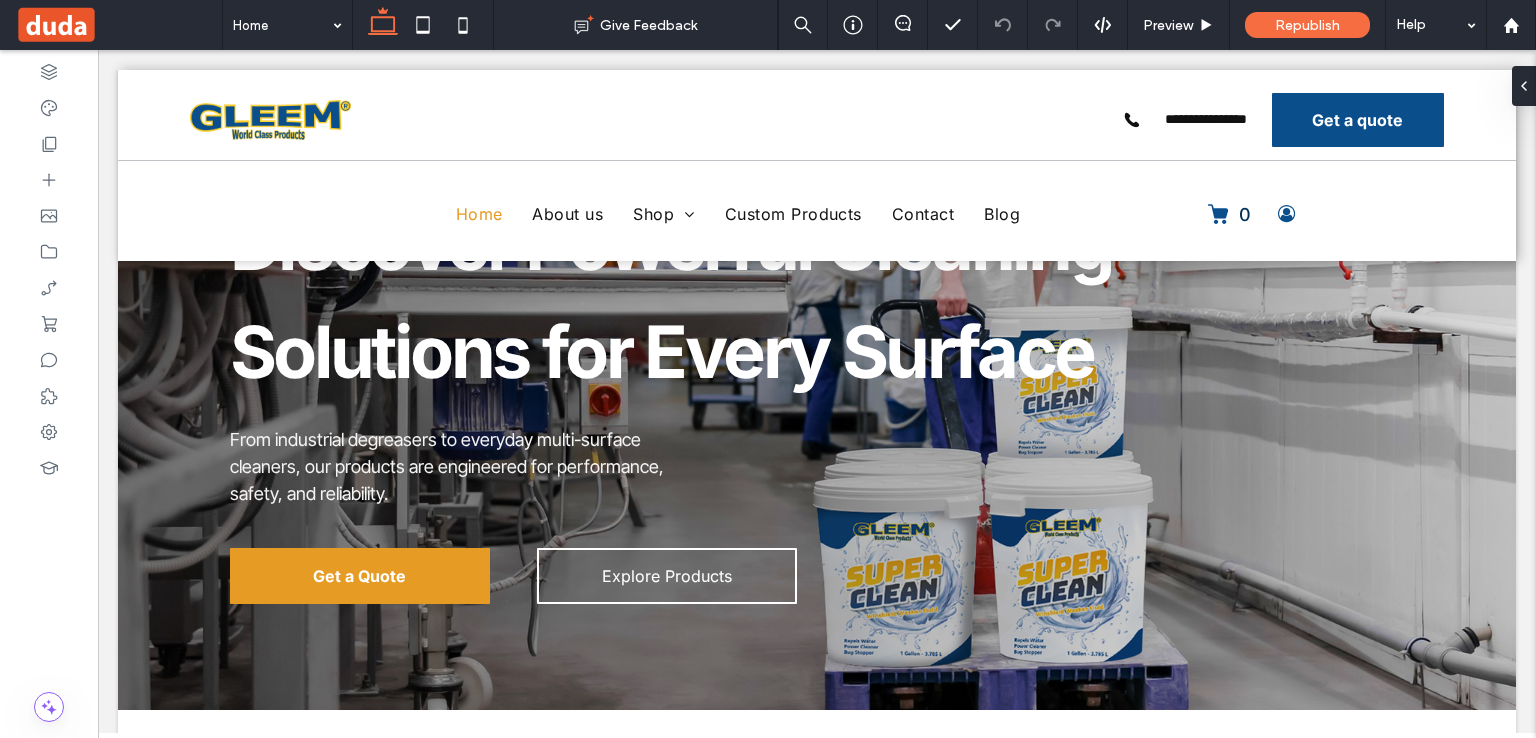 scroll, scrollTop: 252, scrollLeft: 0, axis: vertical 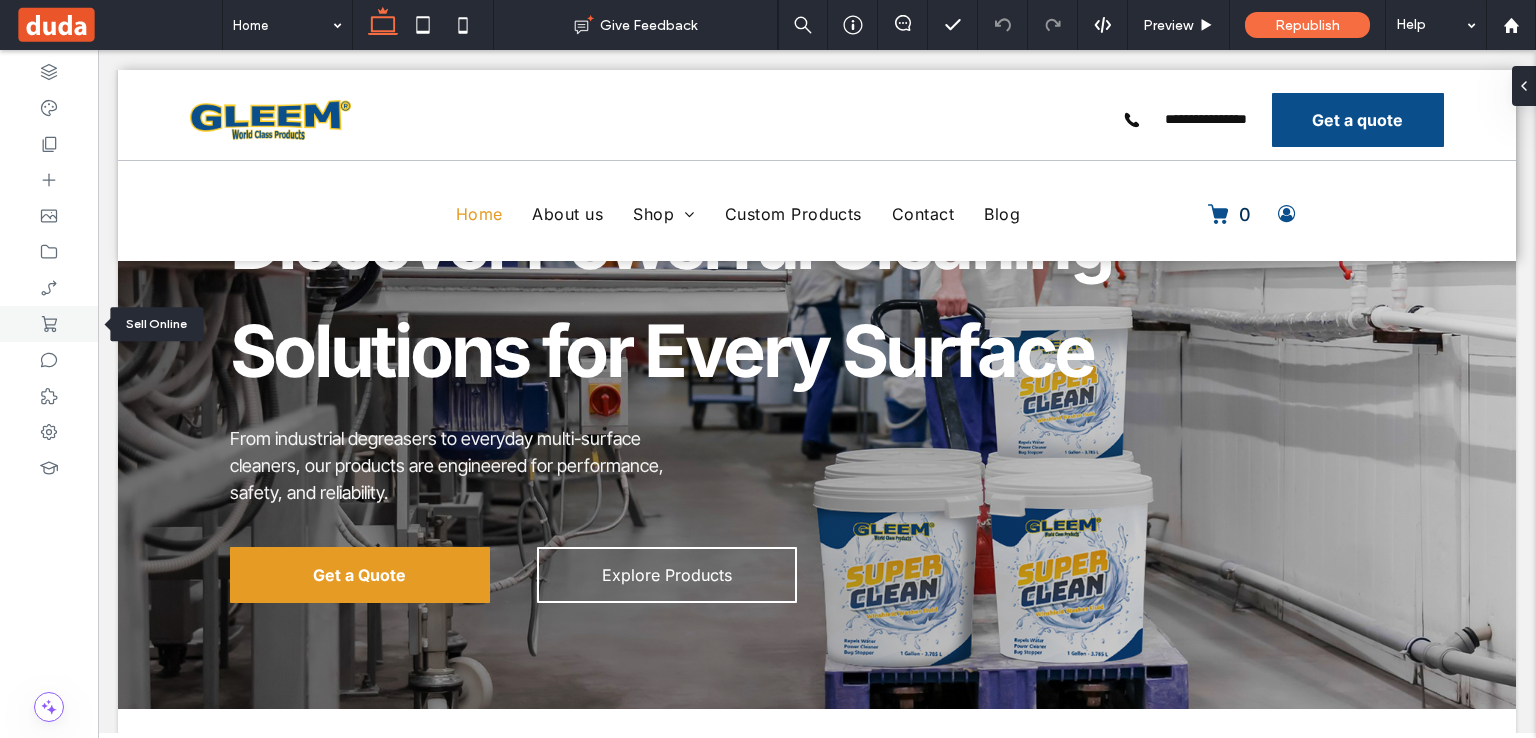 click 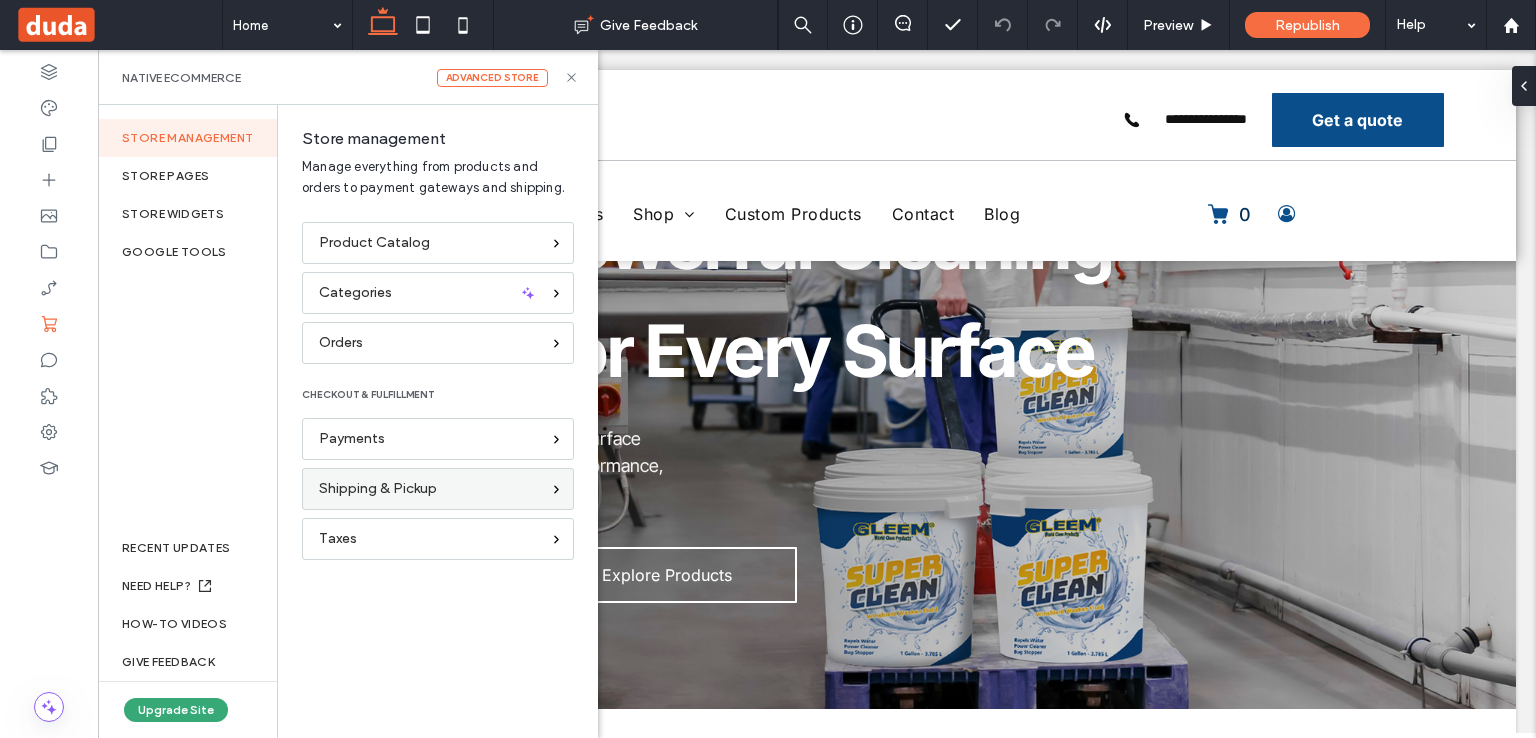 click on "Shipping & Pickup" at bounding box center [438, 489] 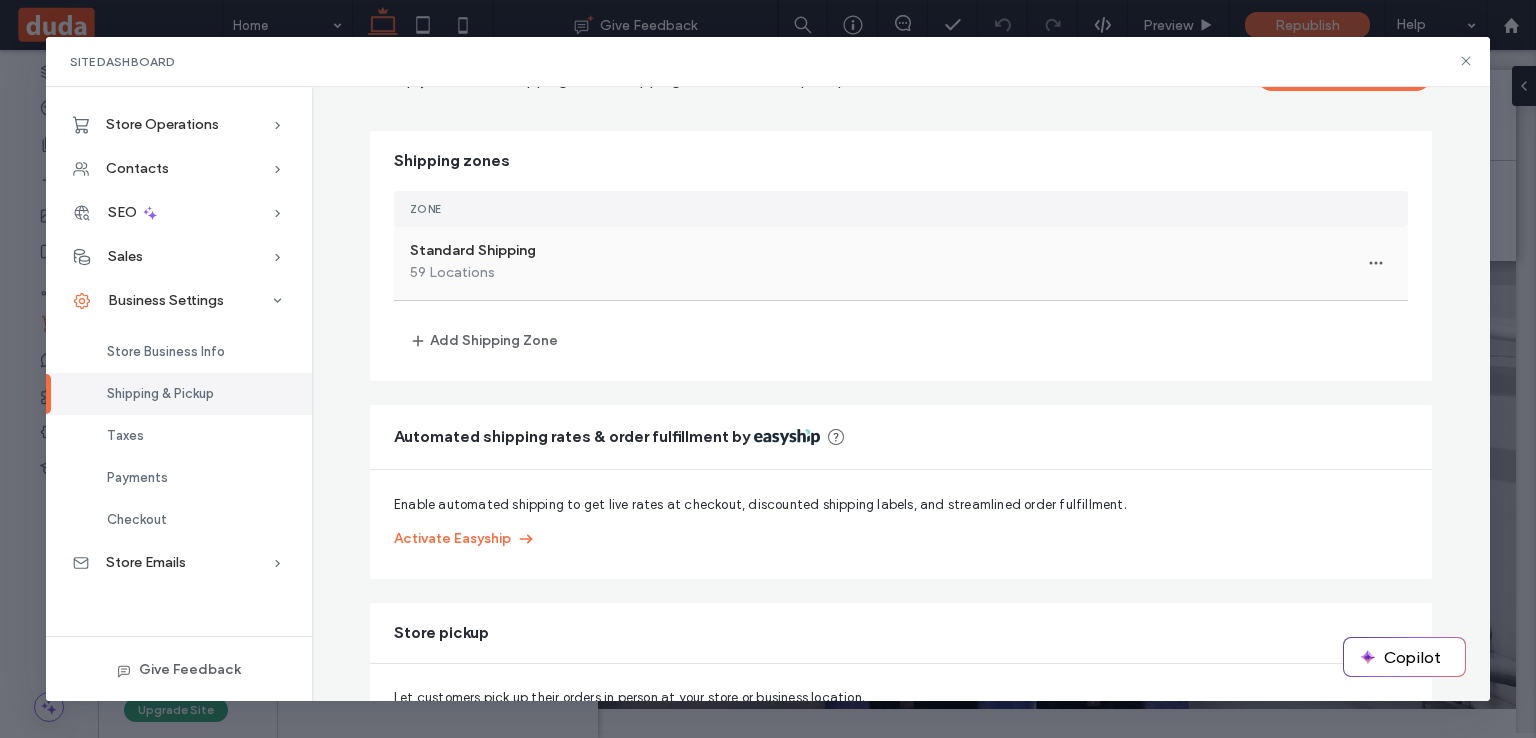 scroll, scrollTop: 154, scrollLeft: 0, axis: vertical 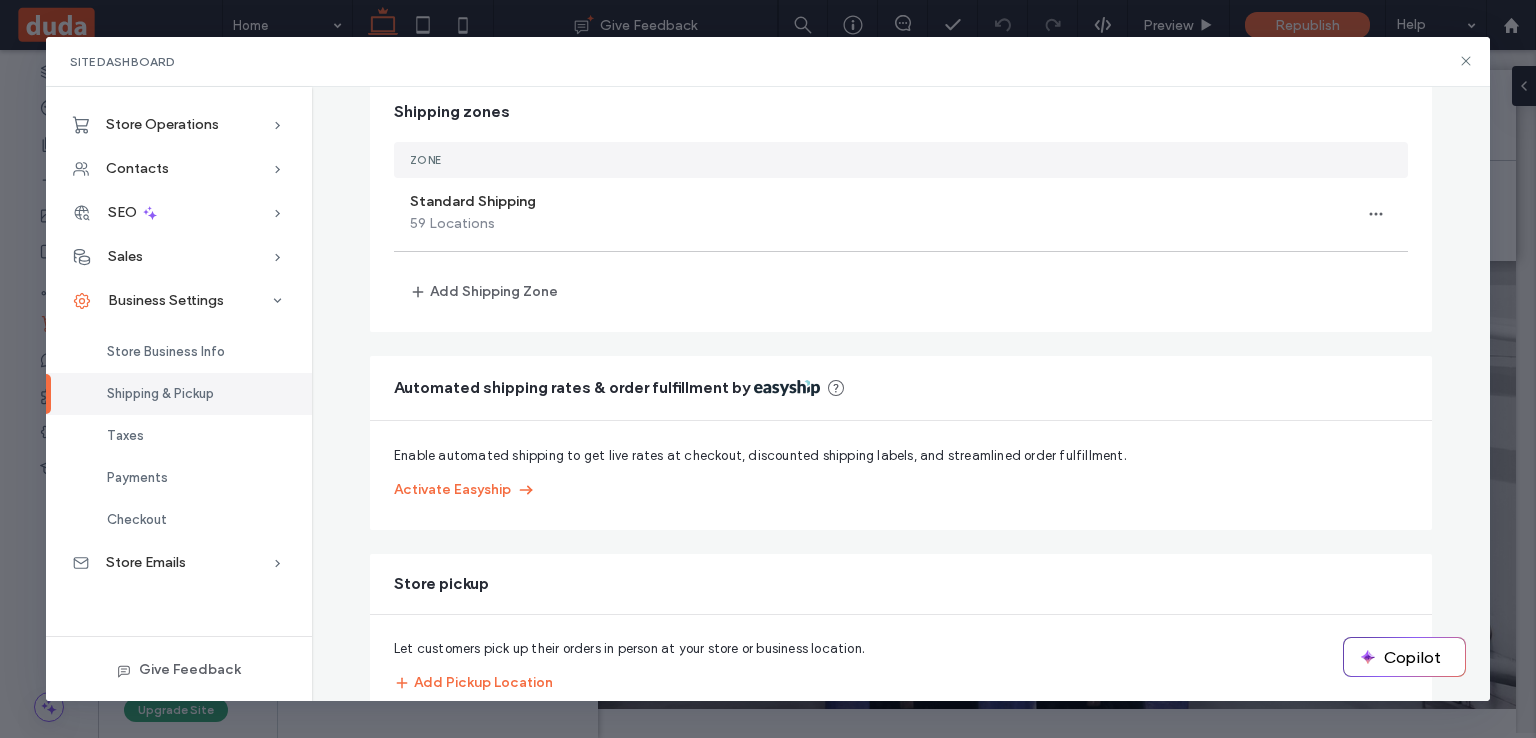 click on "Shipping & Pickup" at bounding box center (160, 393) 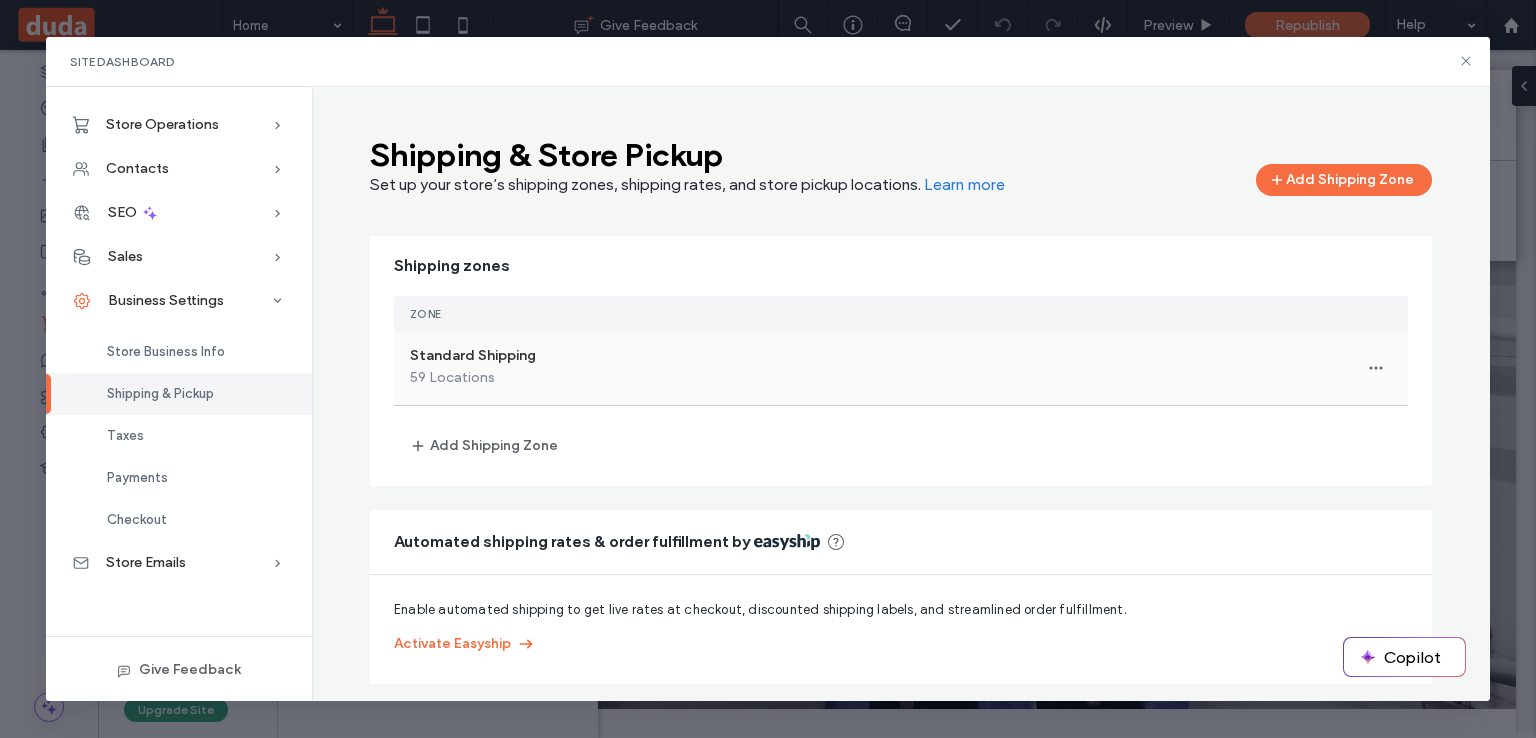 click on "Standard Shipping 59 Locations" at bounding box center [901, 368] 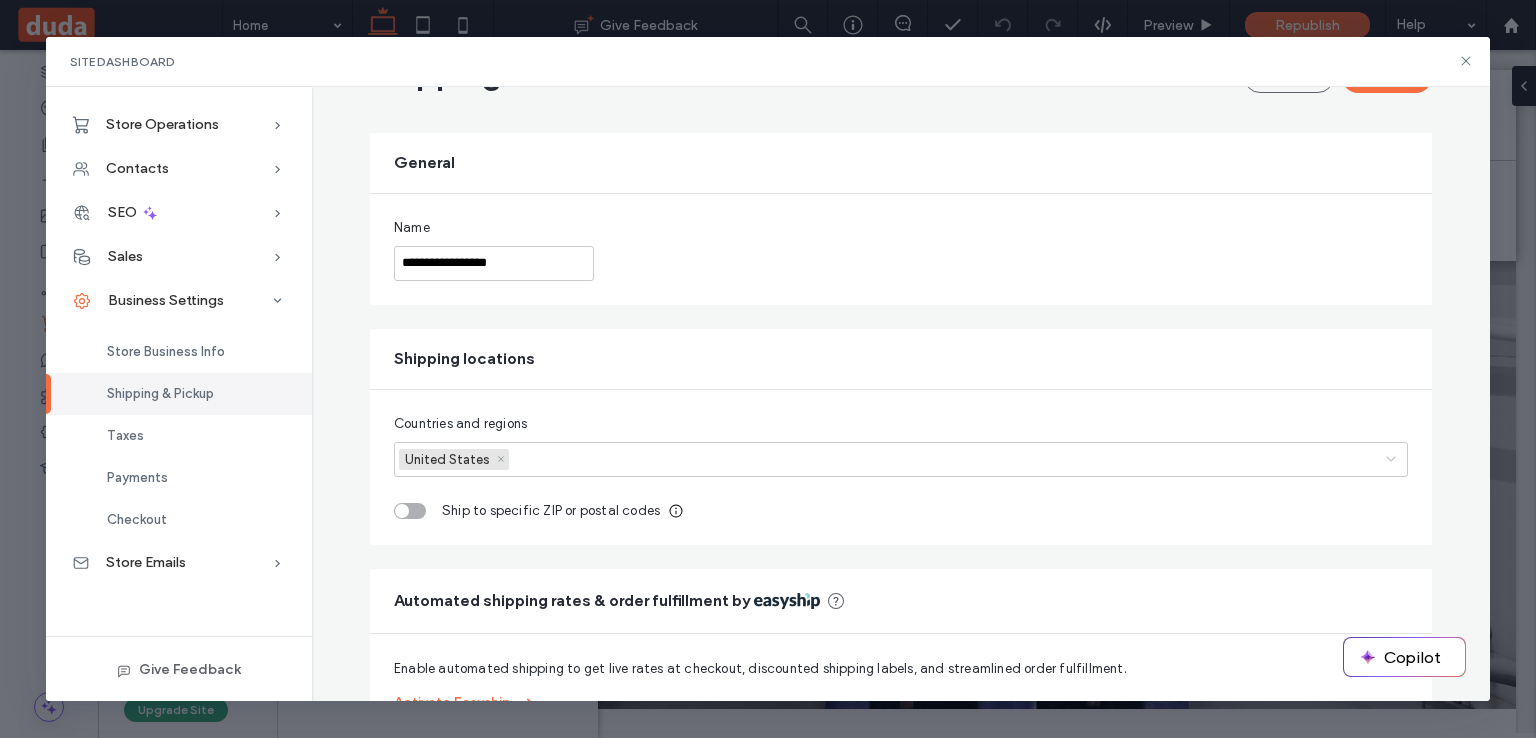 scroll, scrollTop: 430, scrollLeft: 0, axis: vertical 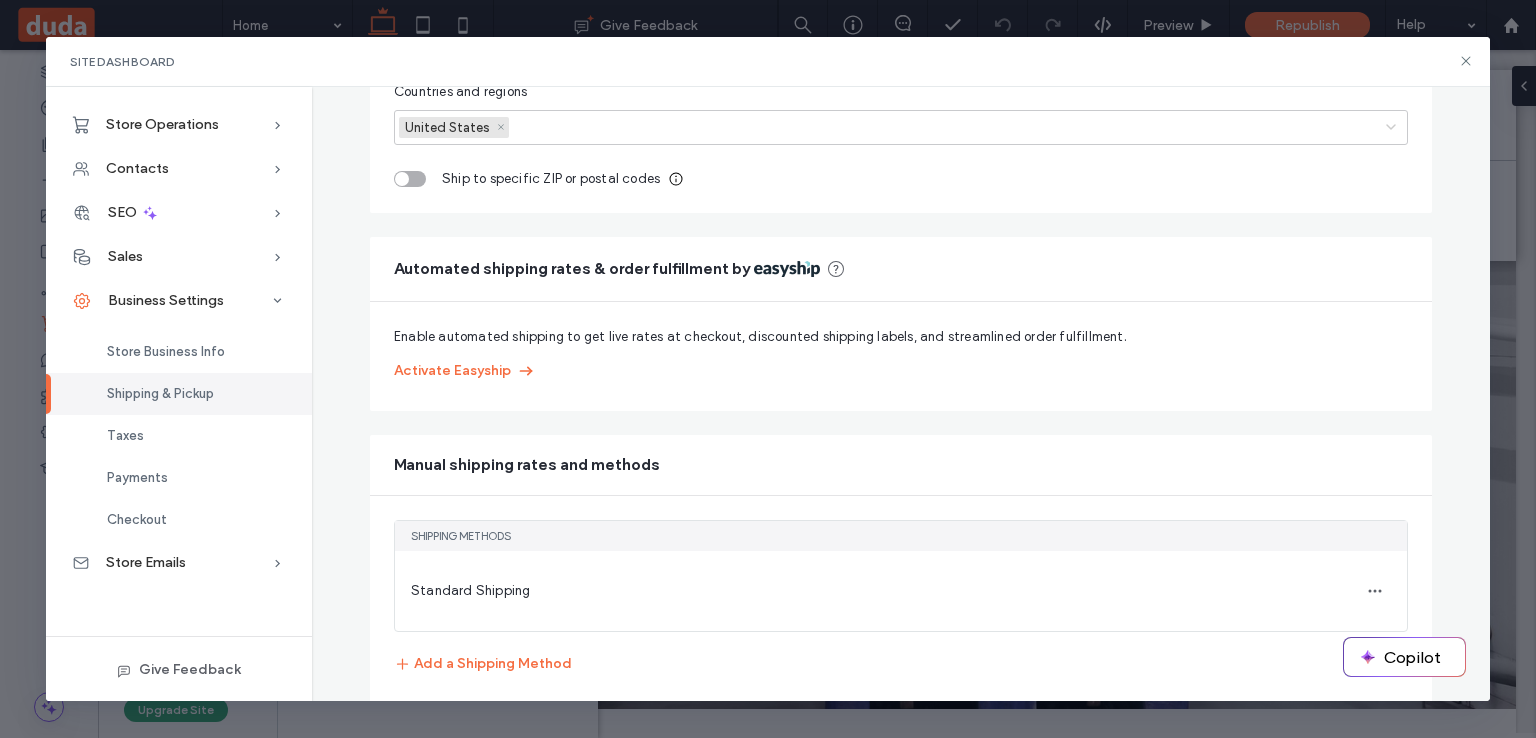 click on "Standard Shipping" at bounding box center [901, 591] 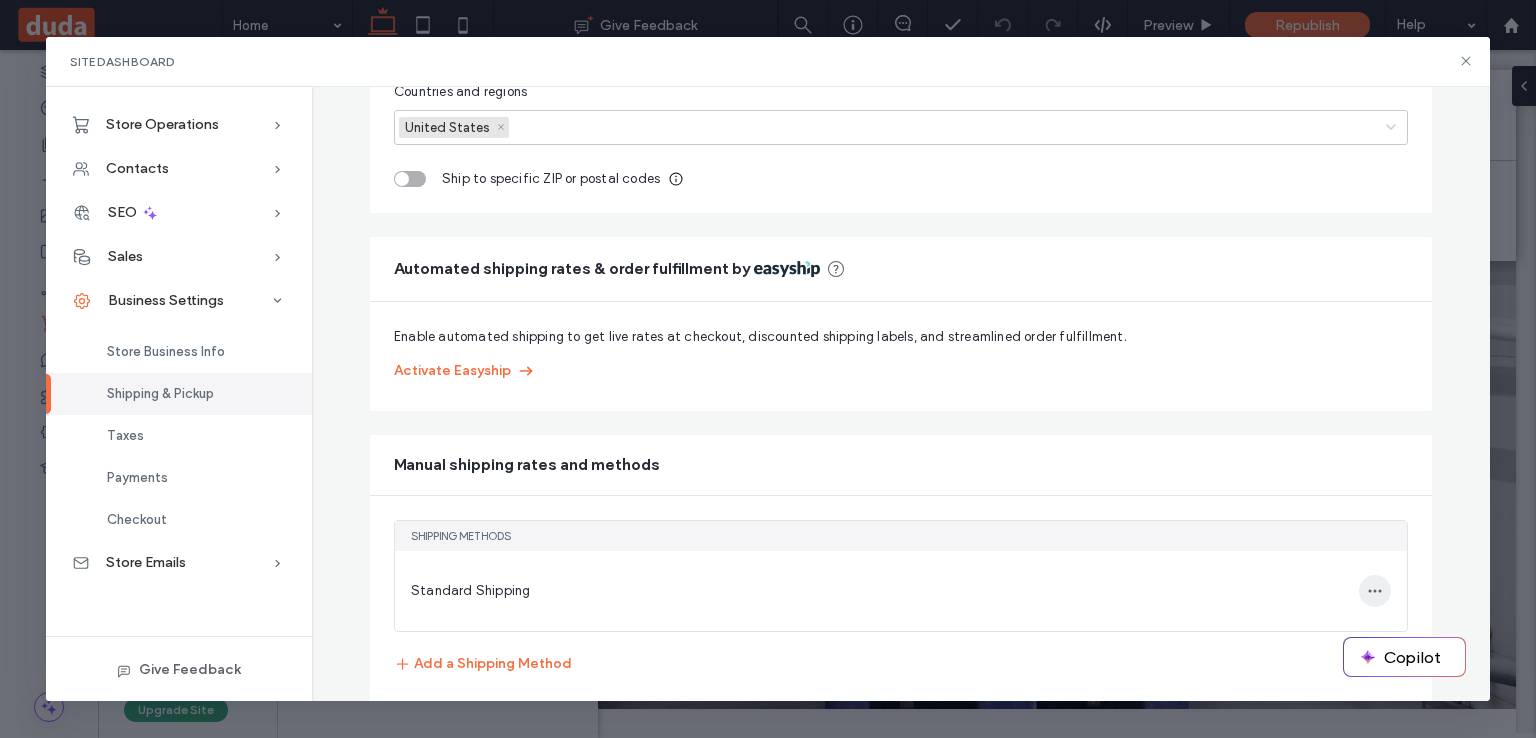 click at bounding box center [1375, 591] 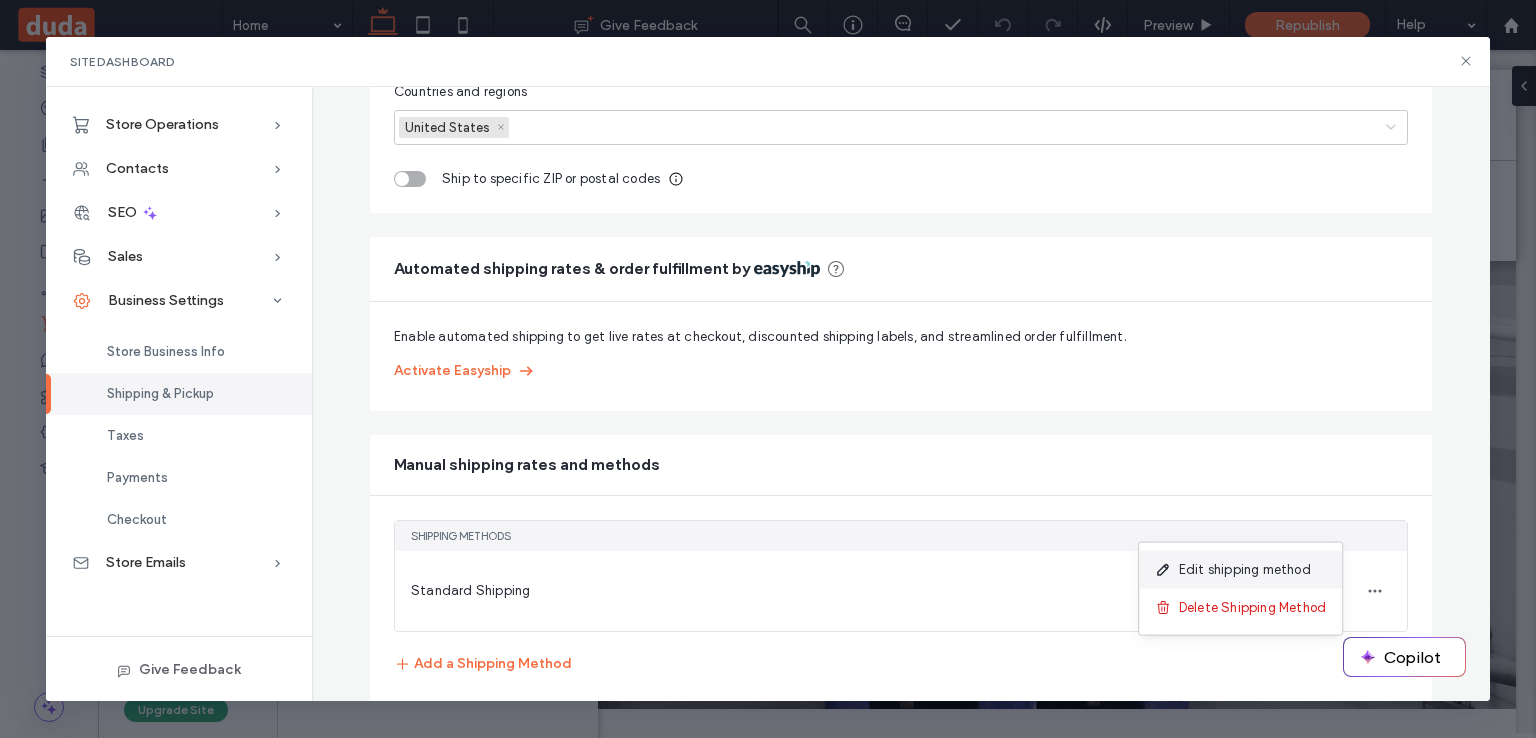 click on "Edit shipping method" at bounding box center (1245, 570) 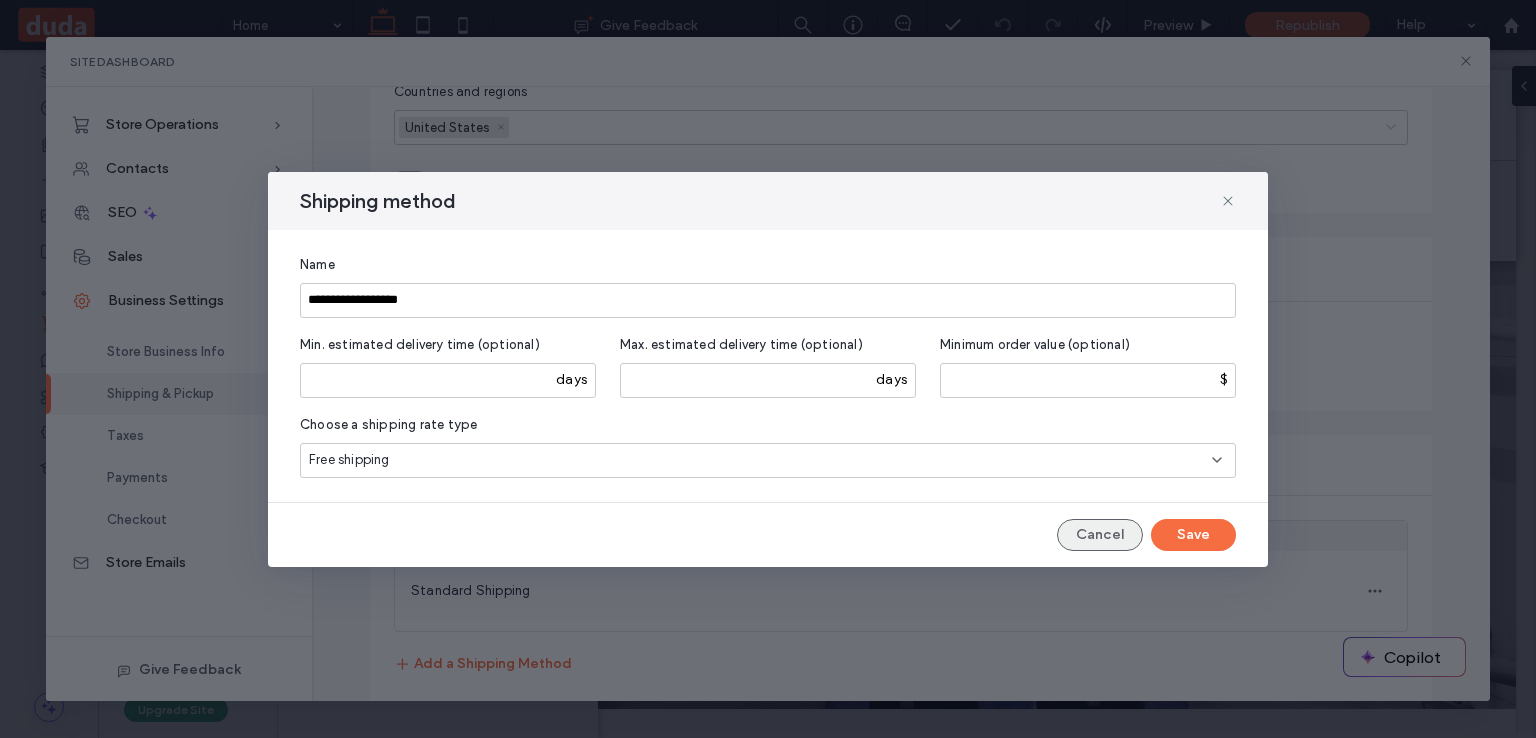 click on "Cancel" at bounding box center (1100, 535) 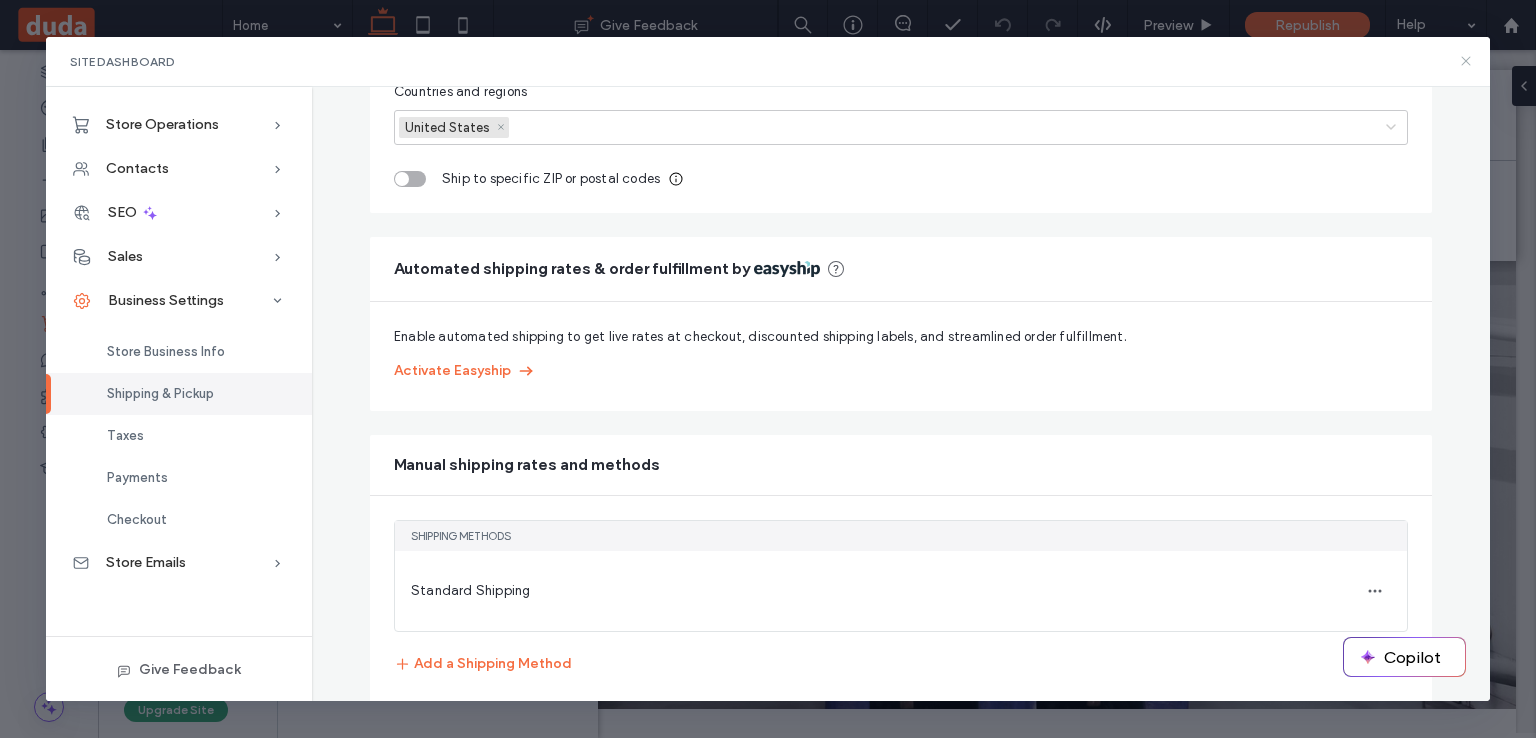 click 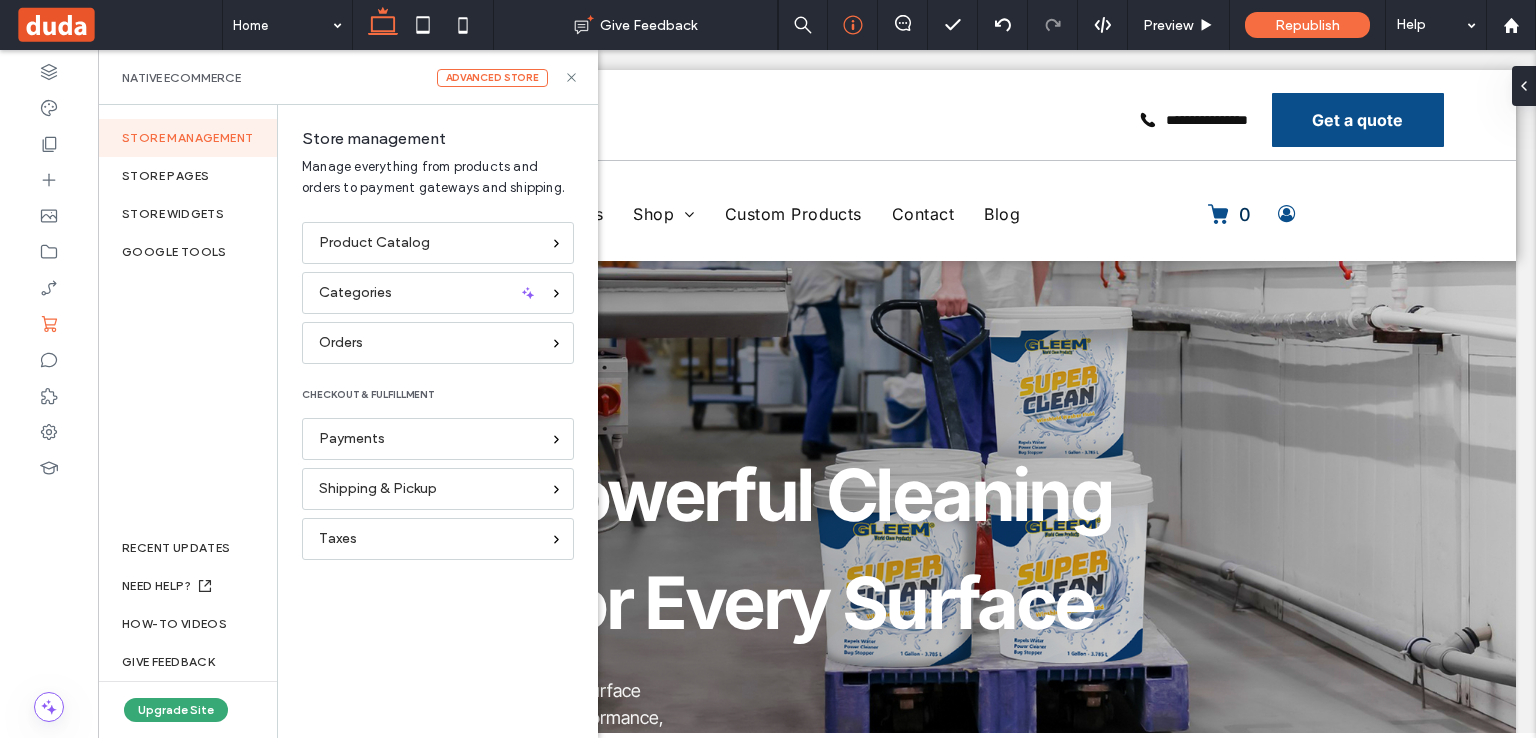 scroll, scrollTop: 0, scrollLeft: 0, axis: both 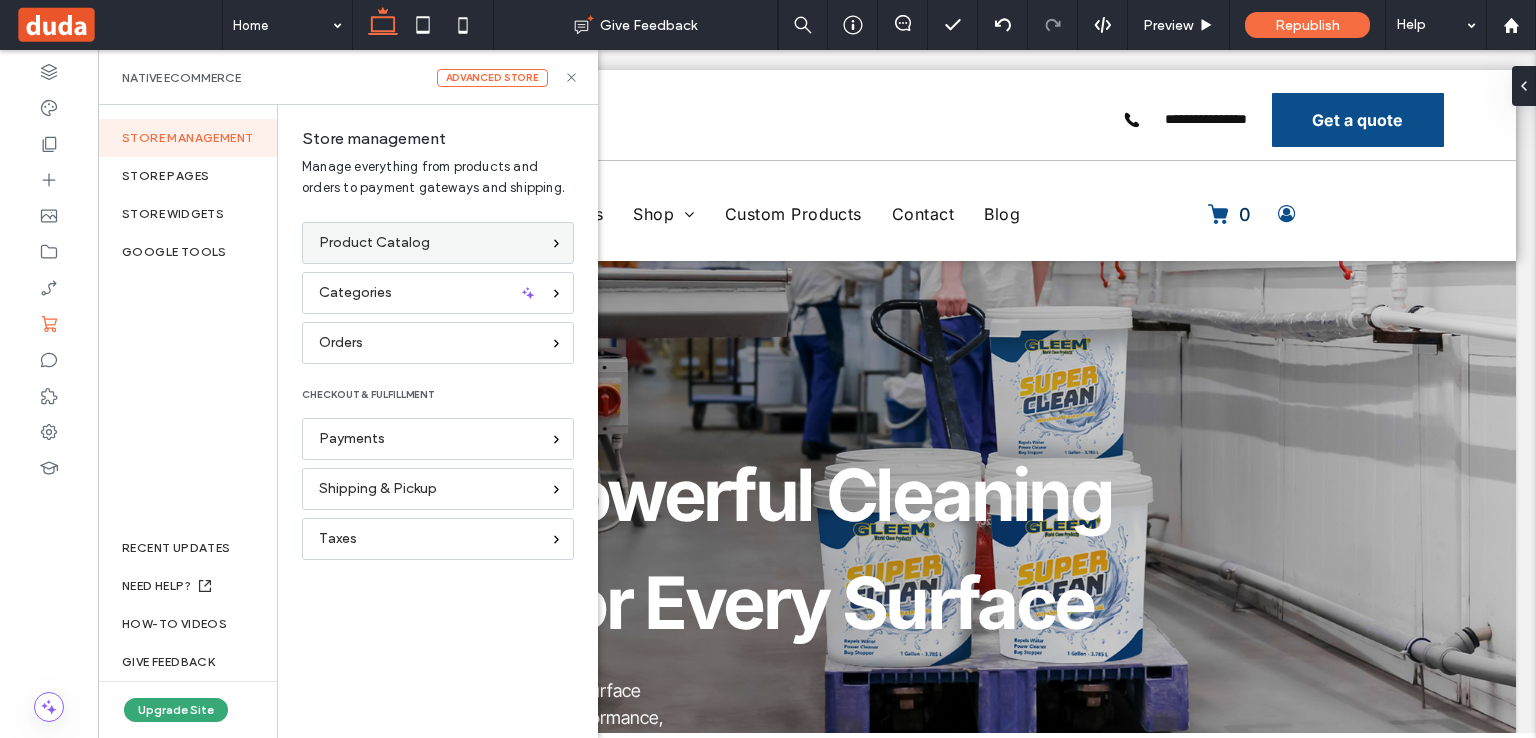click on "Product Catalog" at bounding box center (429, 243) 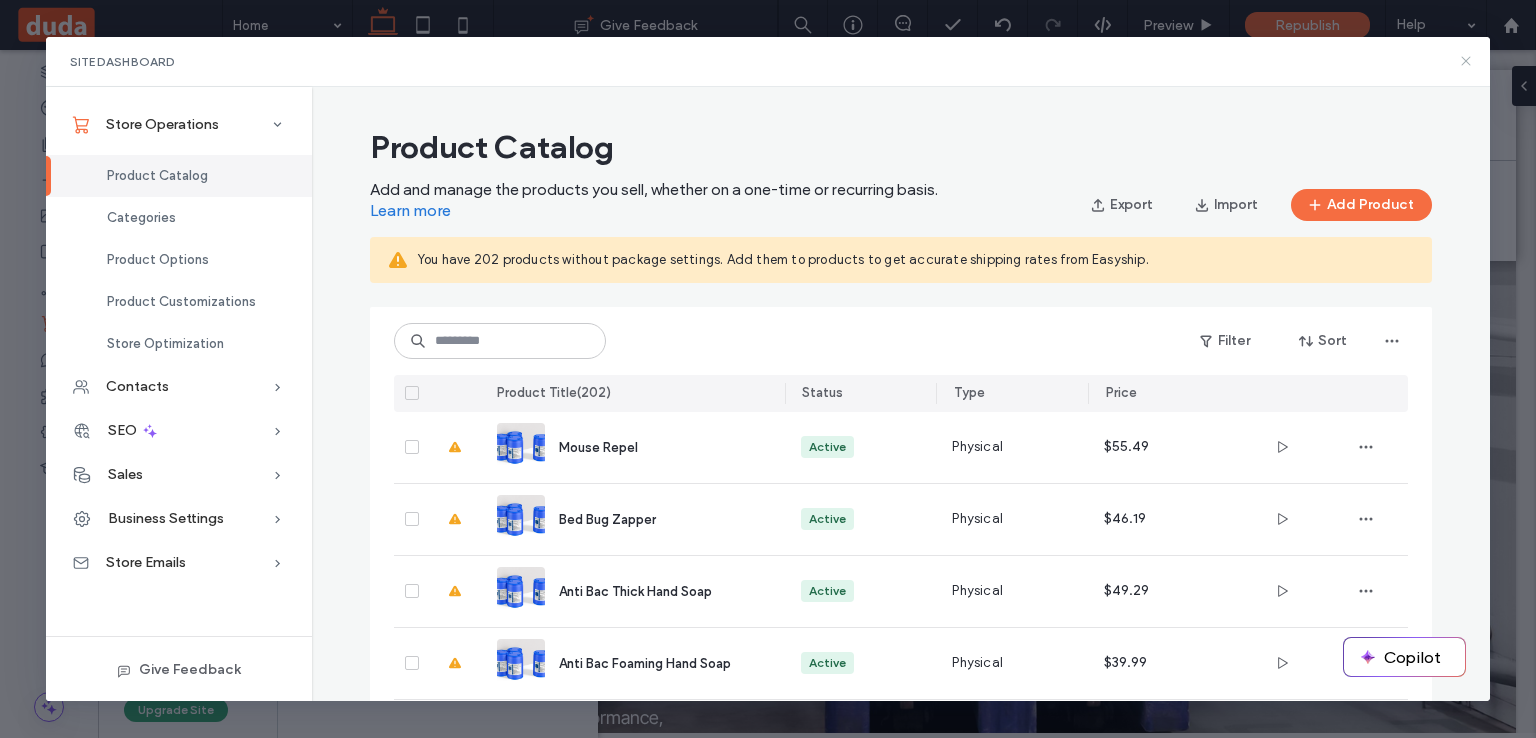 click 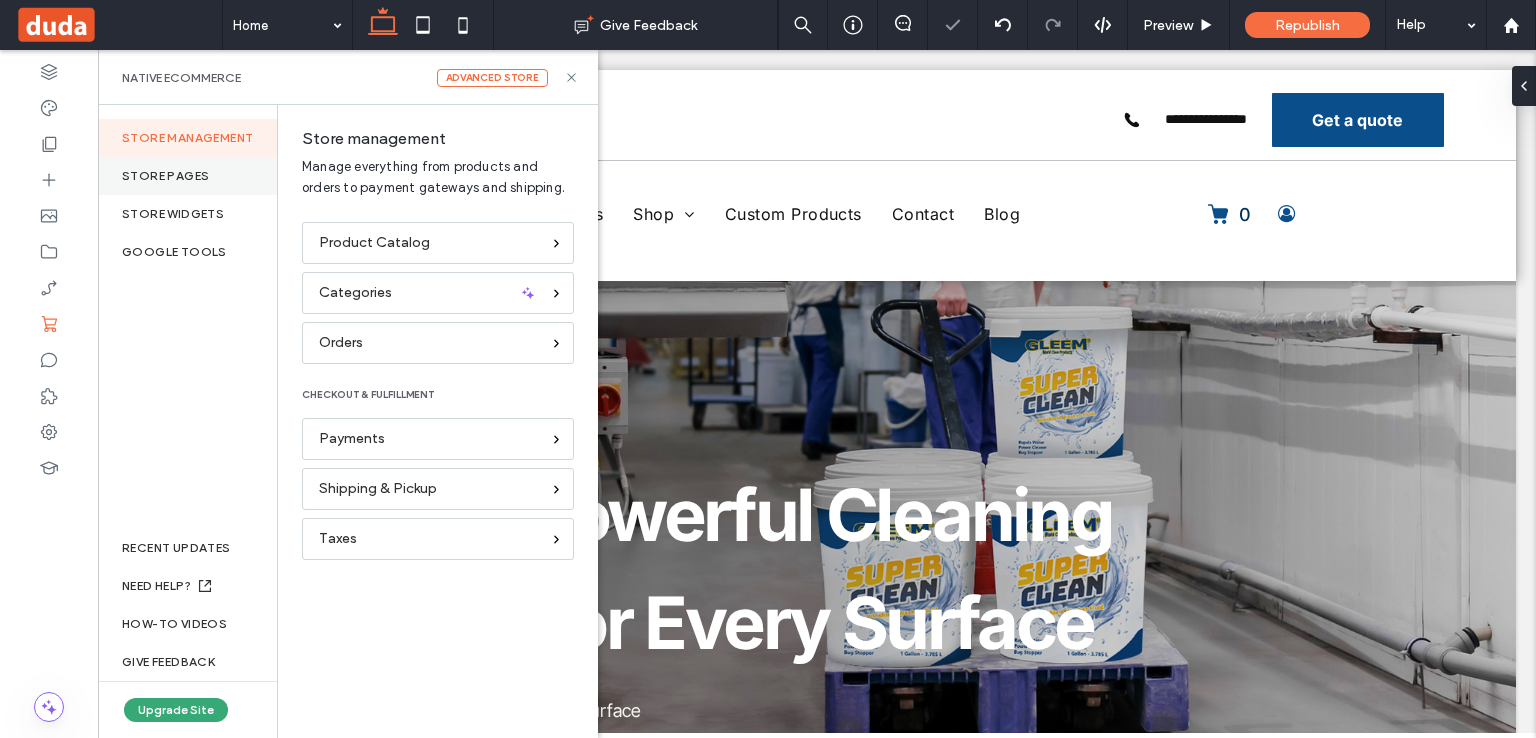 scroll, scrollTop: 0, scrollLeft: 0, axis: both 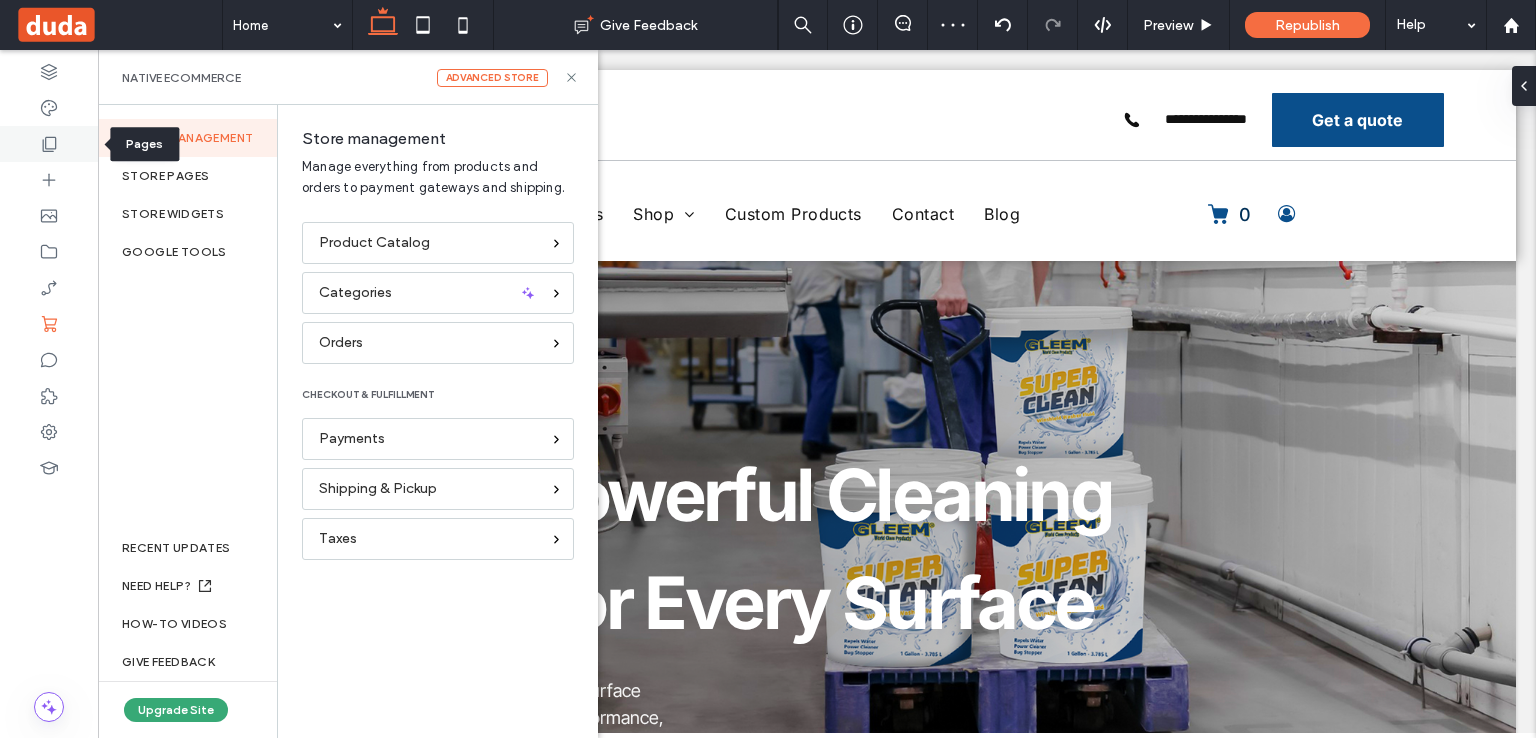 click 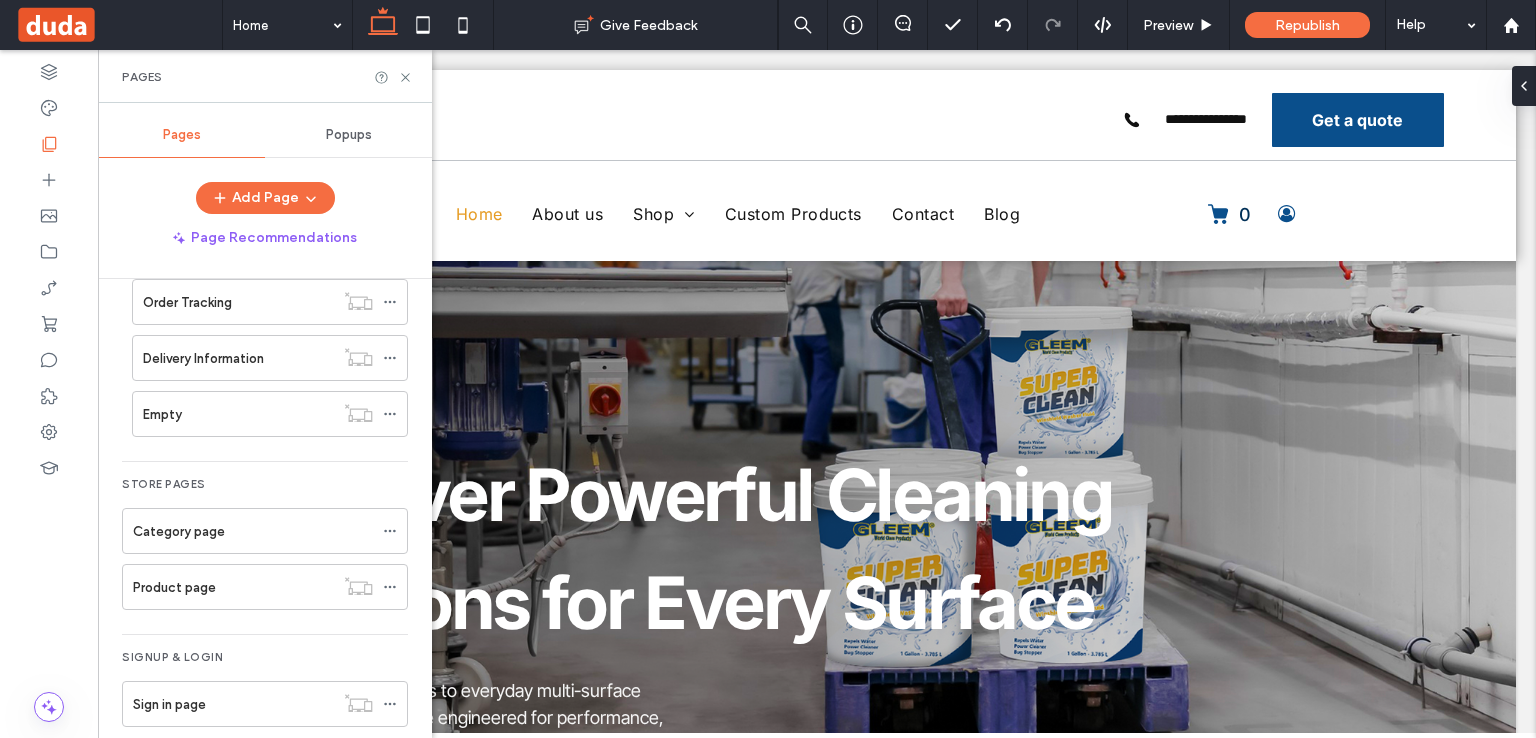 scroll, scrollTop: 723, scrollLeft: 0, axis: vertical 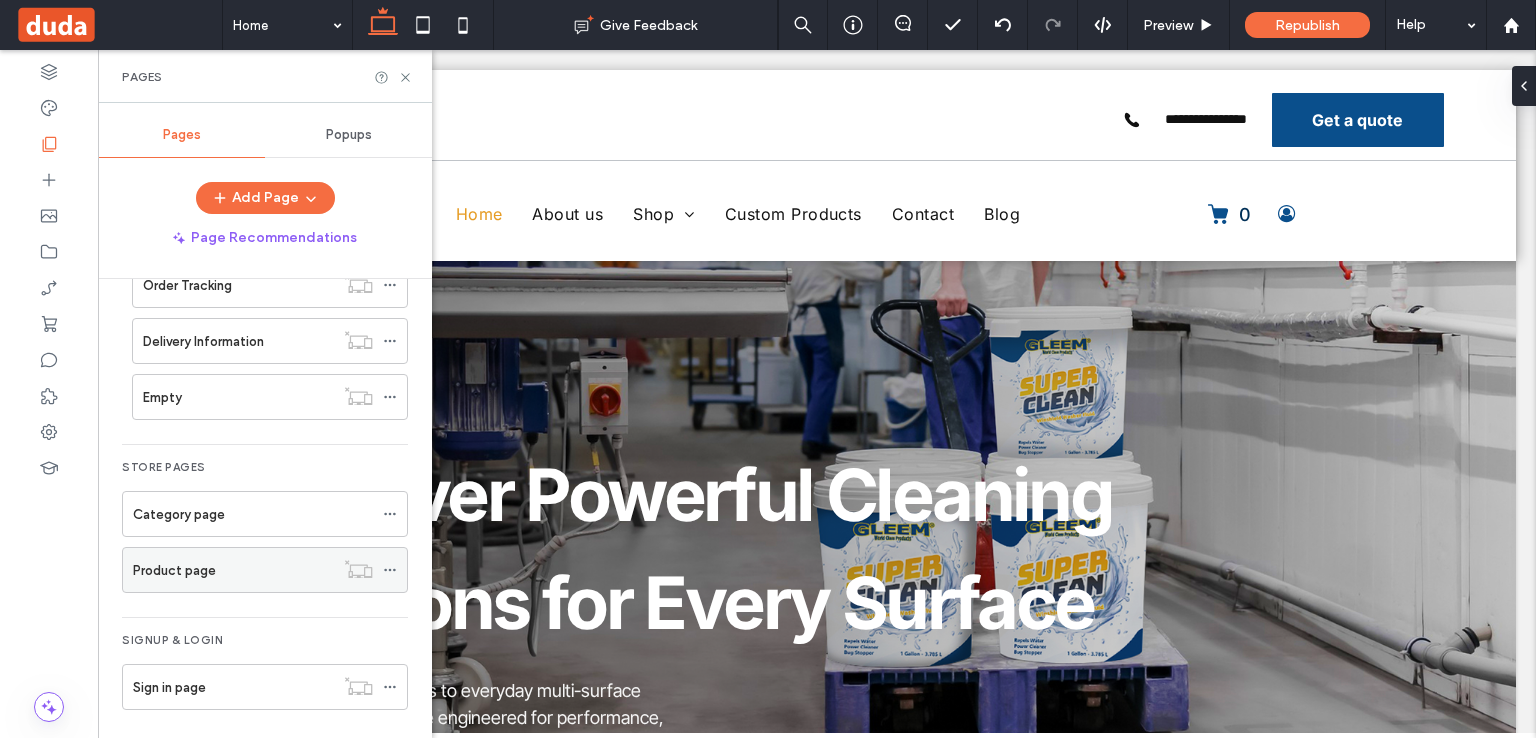 click on "Product page" at bounding box center [174, 570] 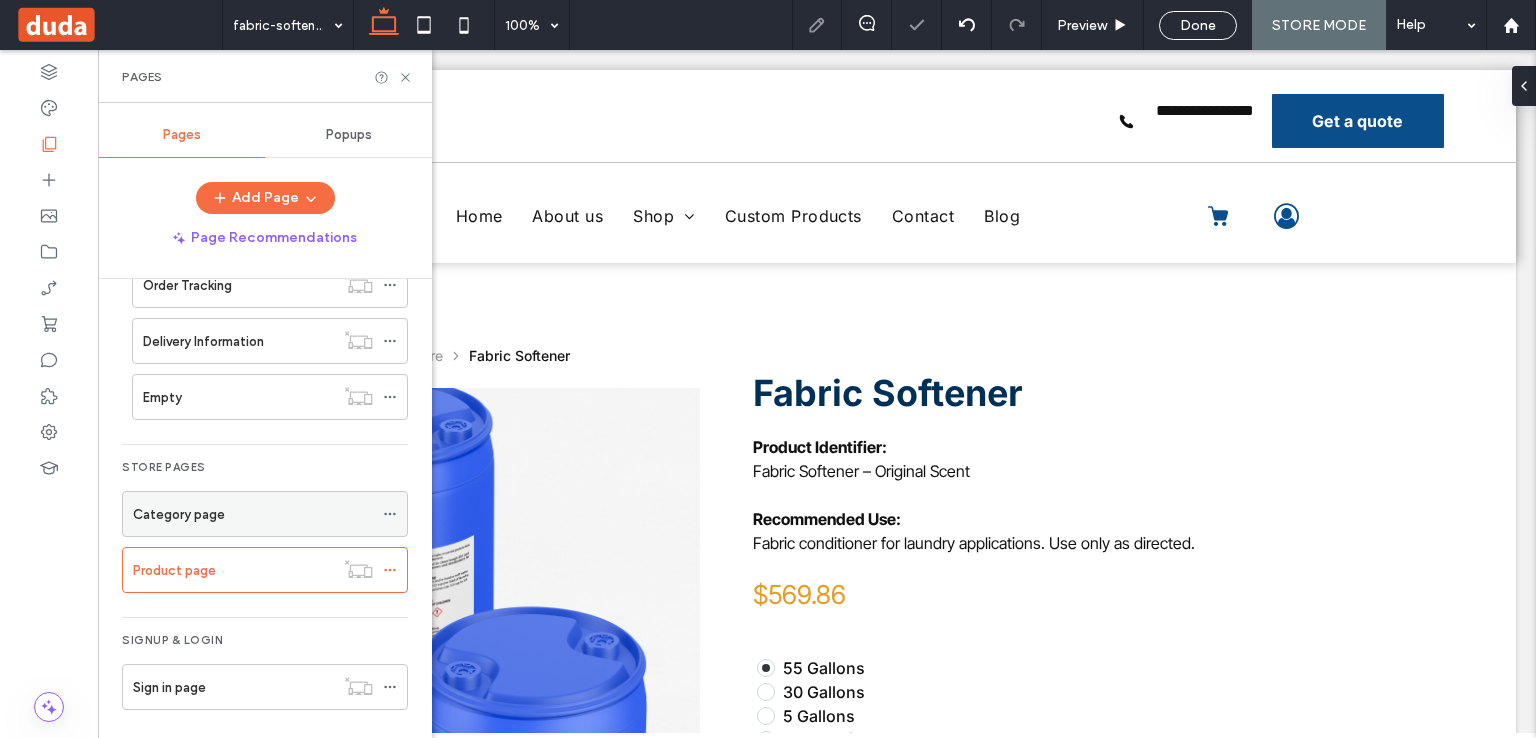 scroll, scrollTop: 0, scrollLeft: 0, axis: both 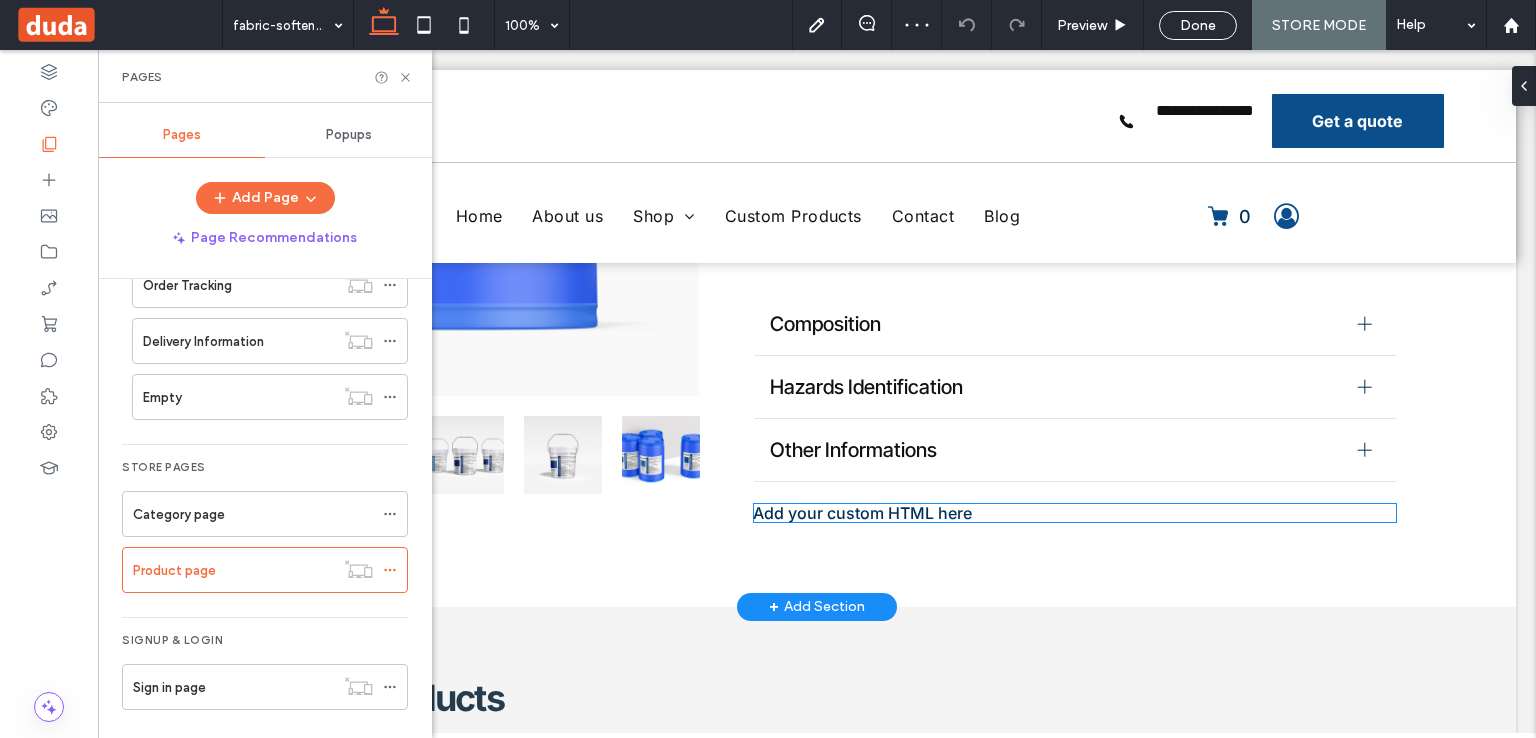 click on "Add your custom HTML here" at bounding box center (1075, 513) 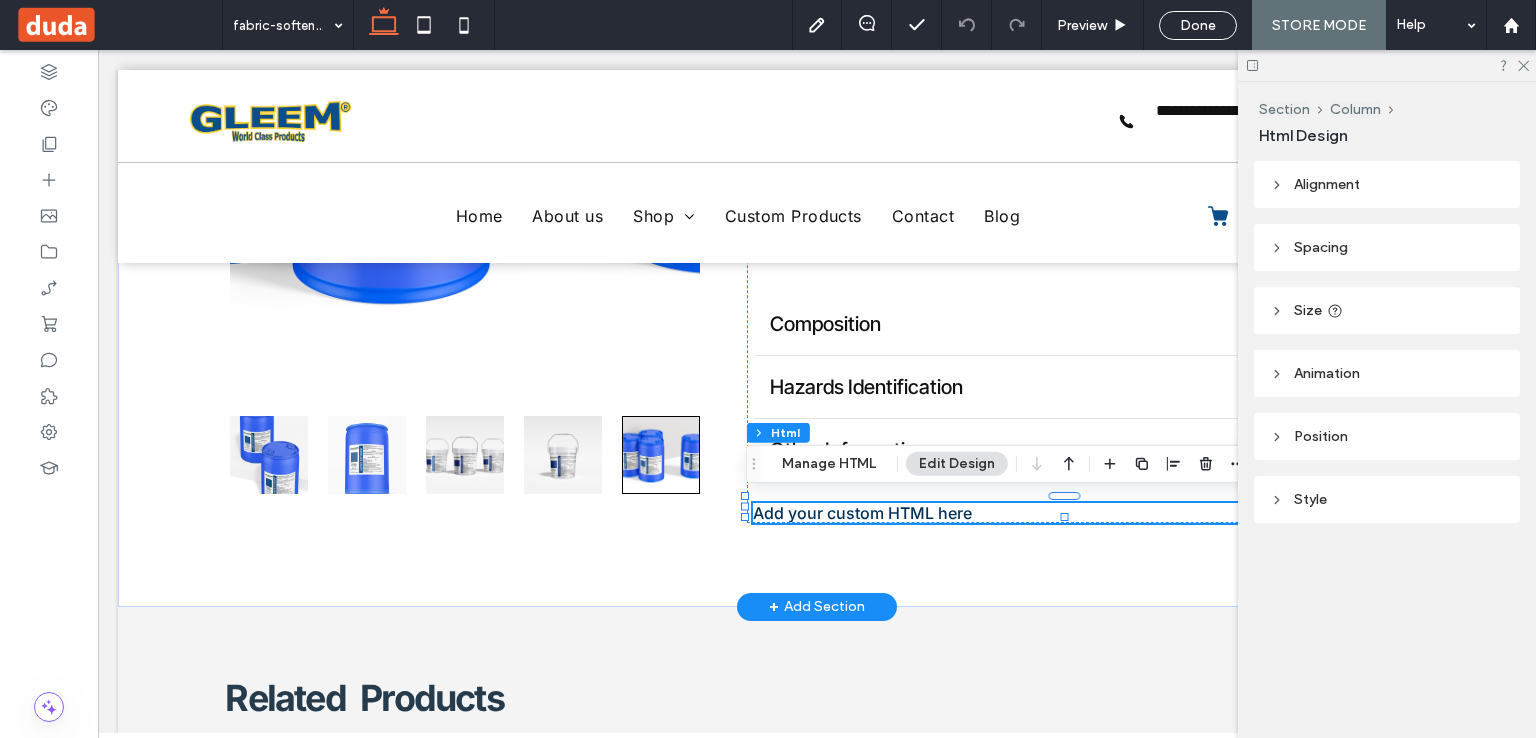 click on "Add your custom HTML here" at bounding box center (1075, 513) 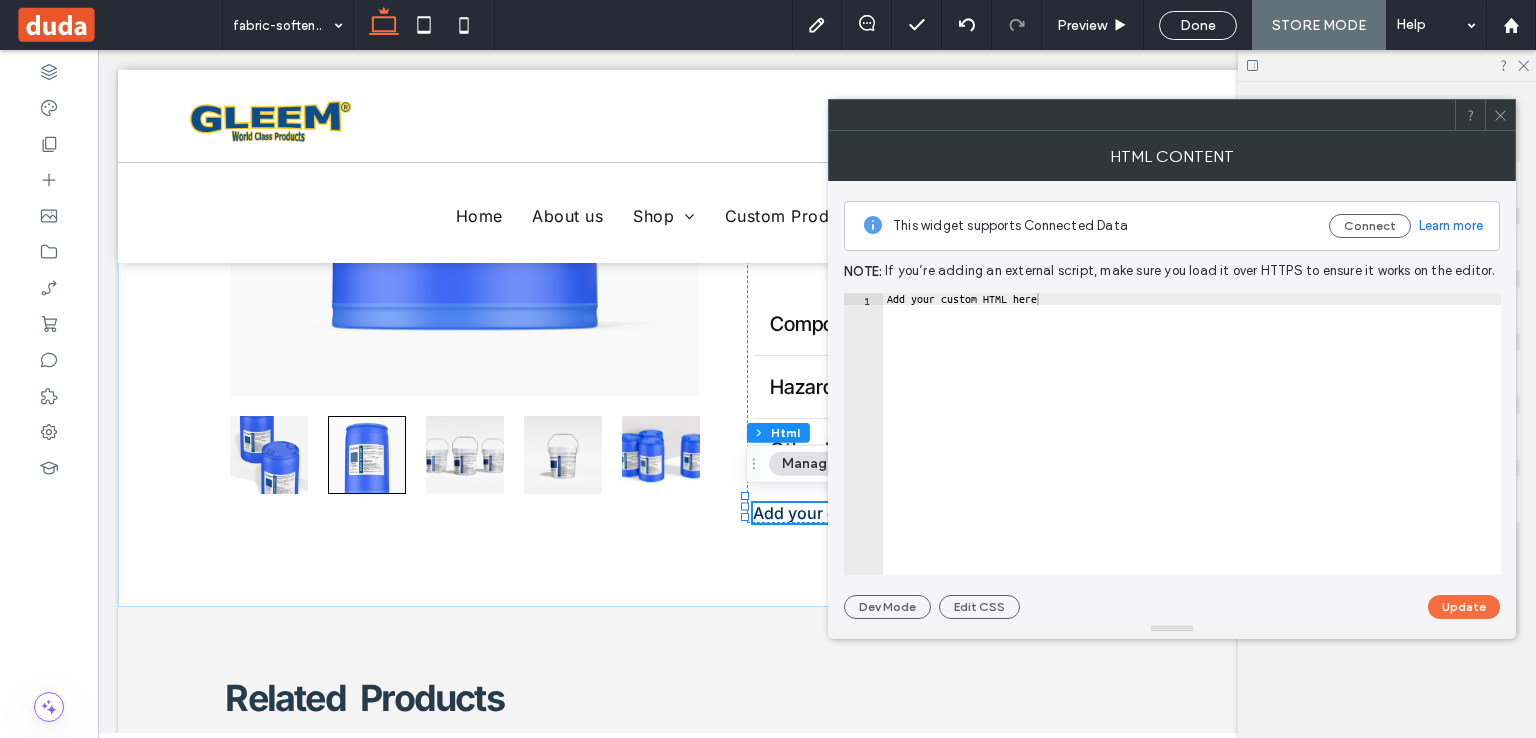 click at bounding box center [1500, 115] 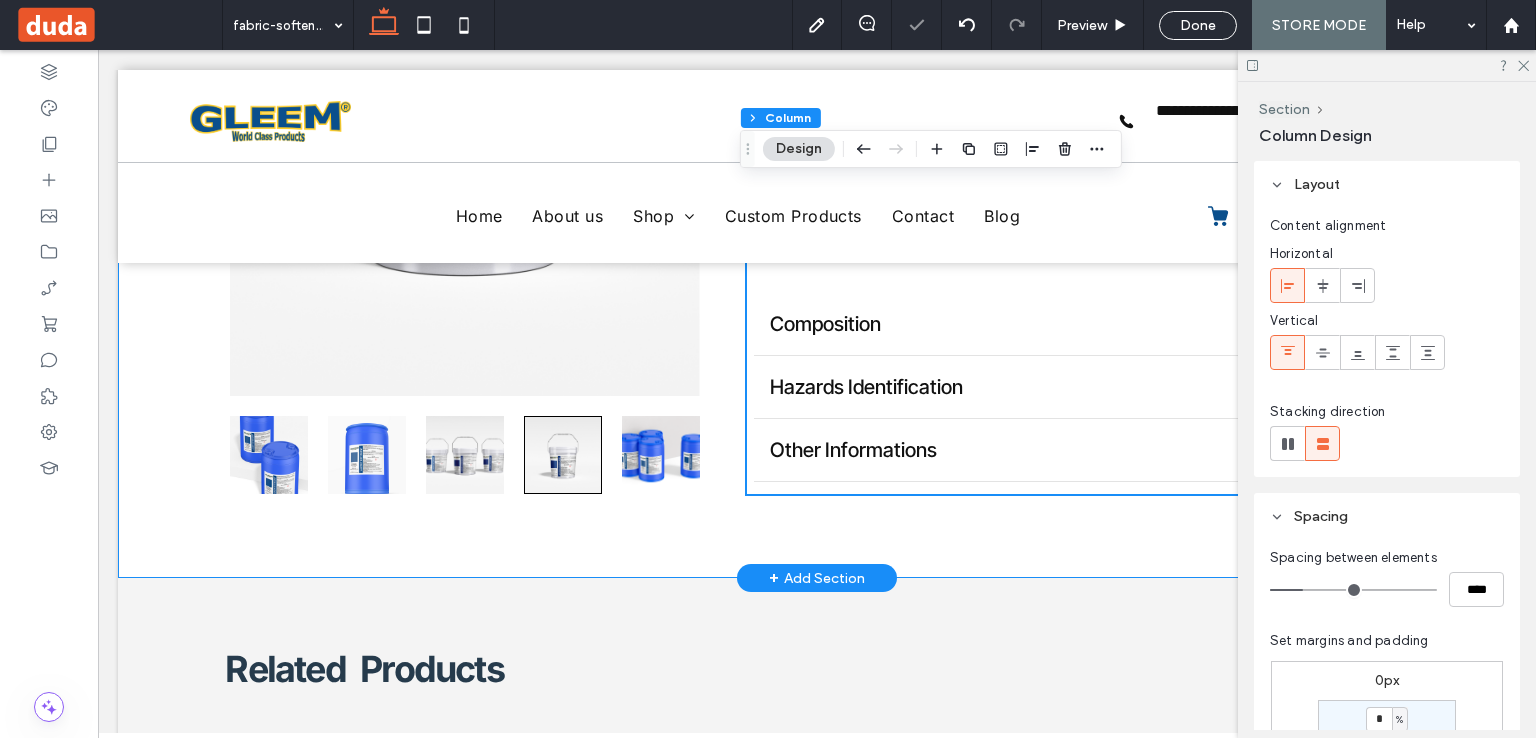 click on "Fabric Softener
Product Identifier: Fabric Softener – Original Scent Recommended Use: Fabric conditioner for laundry applications. Use only as directed.
$569.86
Size 55 Gallons - $569.86 30 Gallons - $373.39 5 Gallons - $102.46 1 Gallon (4 pieces) - $91.14
Add to Cart Add to Cart
Request a Quote
Composition {{dynamic_page_collection.Materials & Care}} Hazards Identification     GHS Classification:
Skin Irritation: Category 2
Eye Irritation: Category 2A
Signal Word:
WARNING
Hazard Statements:
Causes skin irritation
Causes serious eye irritation
Precautionary Statements:
Prevention:
Avoid contact with eyes and skin.
Wear protective gloves and eye protection when handling in bulk.
Response:
If on skin:
Wash with plenty of water.
If in eyes:
If irritation persists: Get medical advice.
Storage/Disposal:" at bounding box center (817, 122) 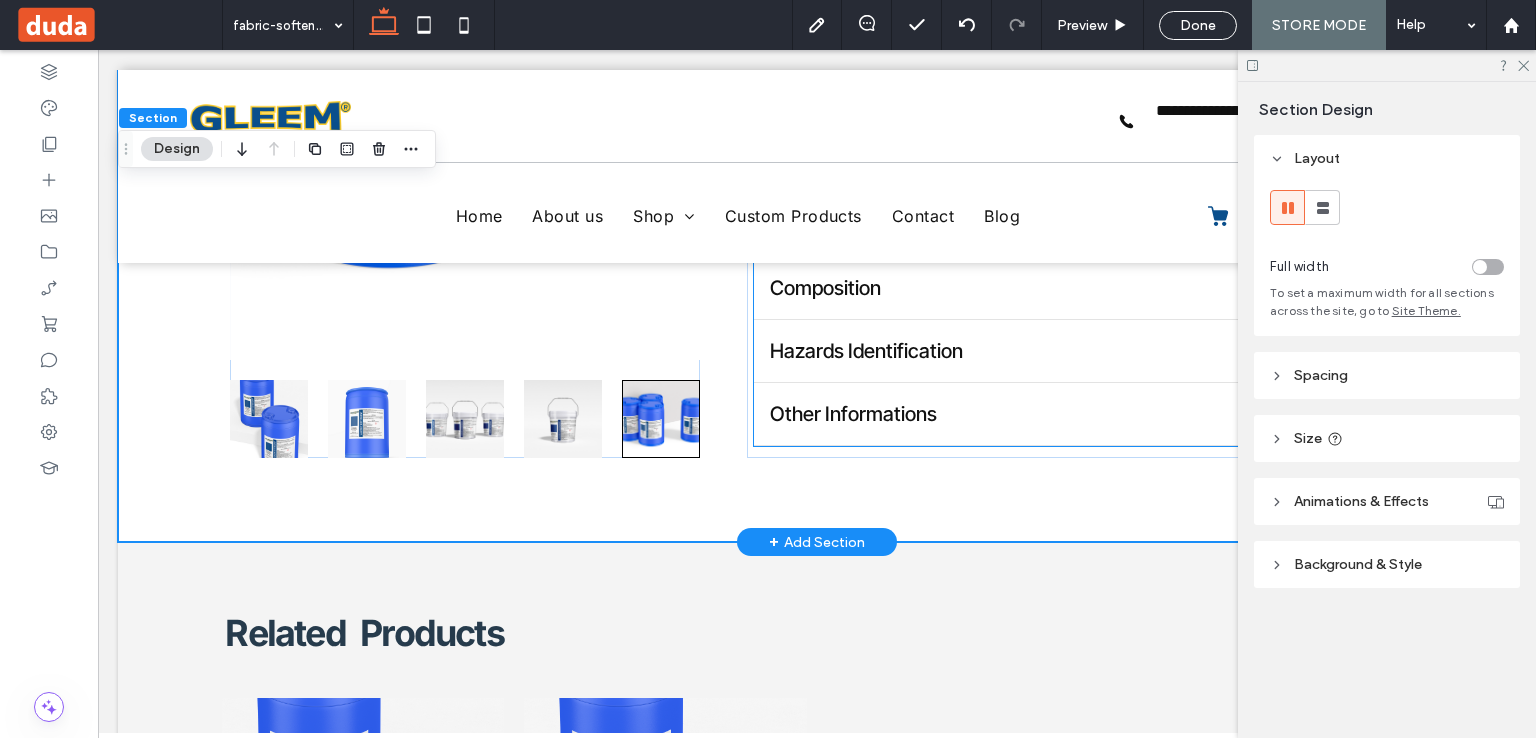 scroll, scrollTop: 716, scrollLeft: 0, axis: vertical 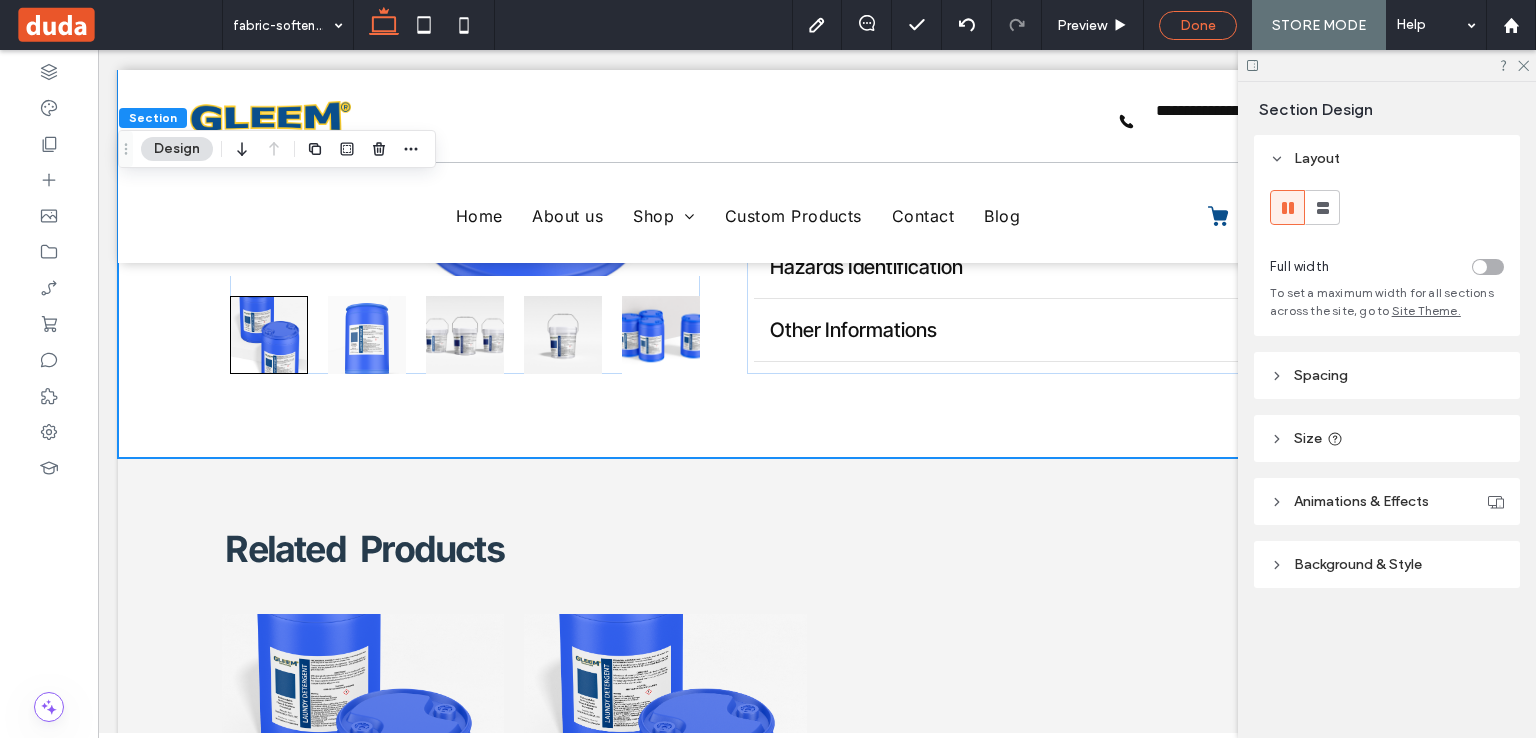 click on "Done" at bounding box center [1198, 25] 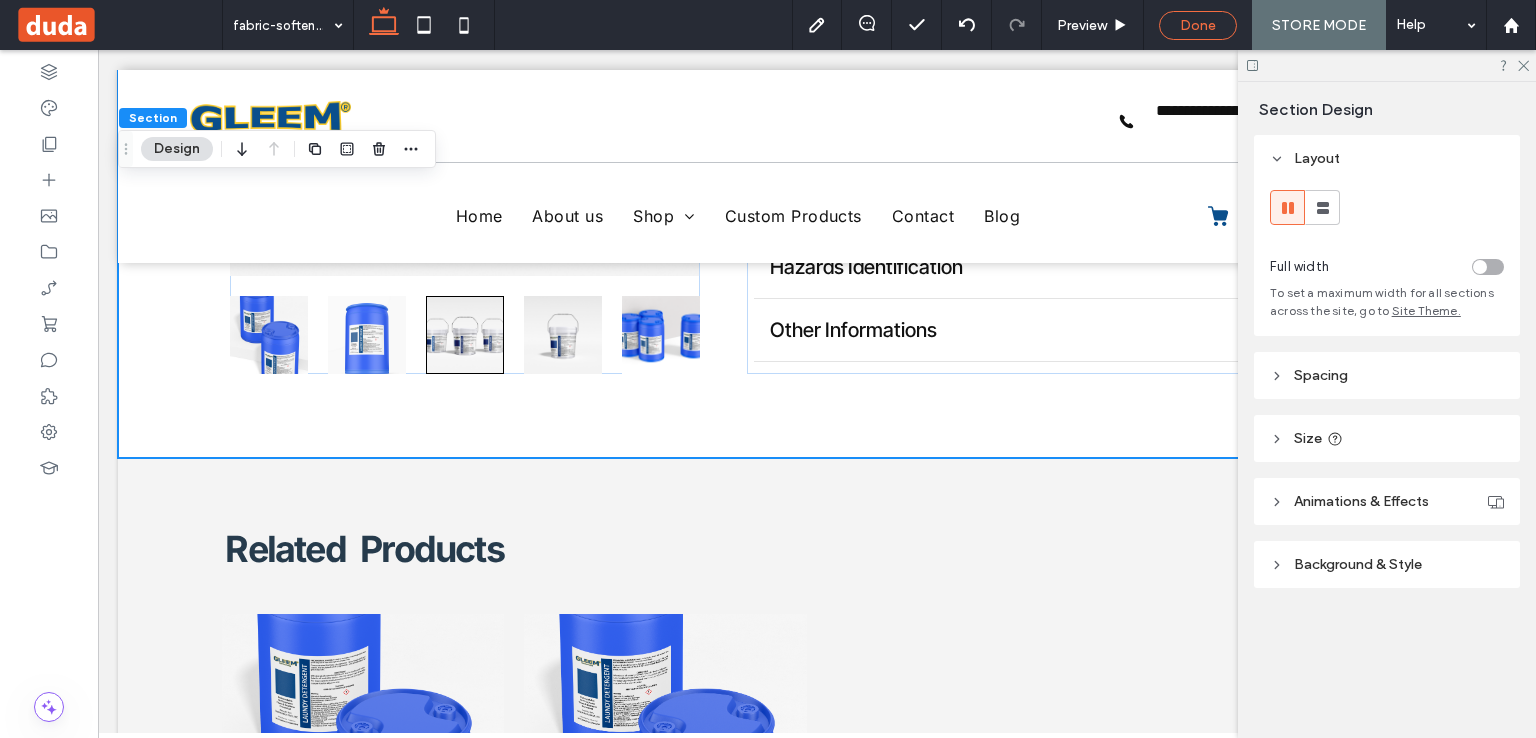 click on "Done" at bounding box center (1198, 25) 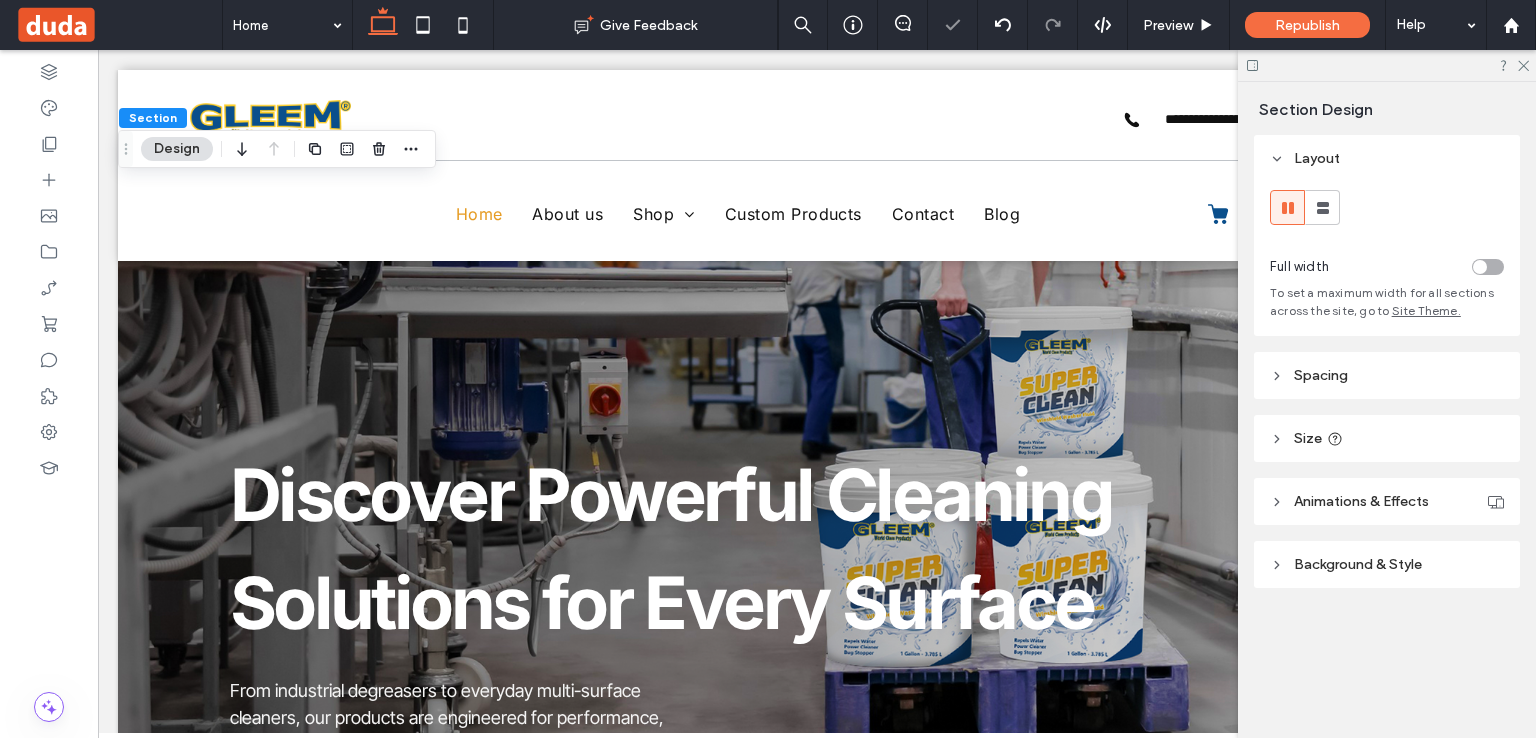 scroll, scrollTop: 0, scrollLeft: 0, axis: both 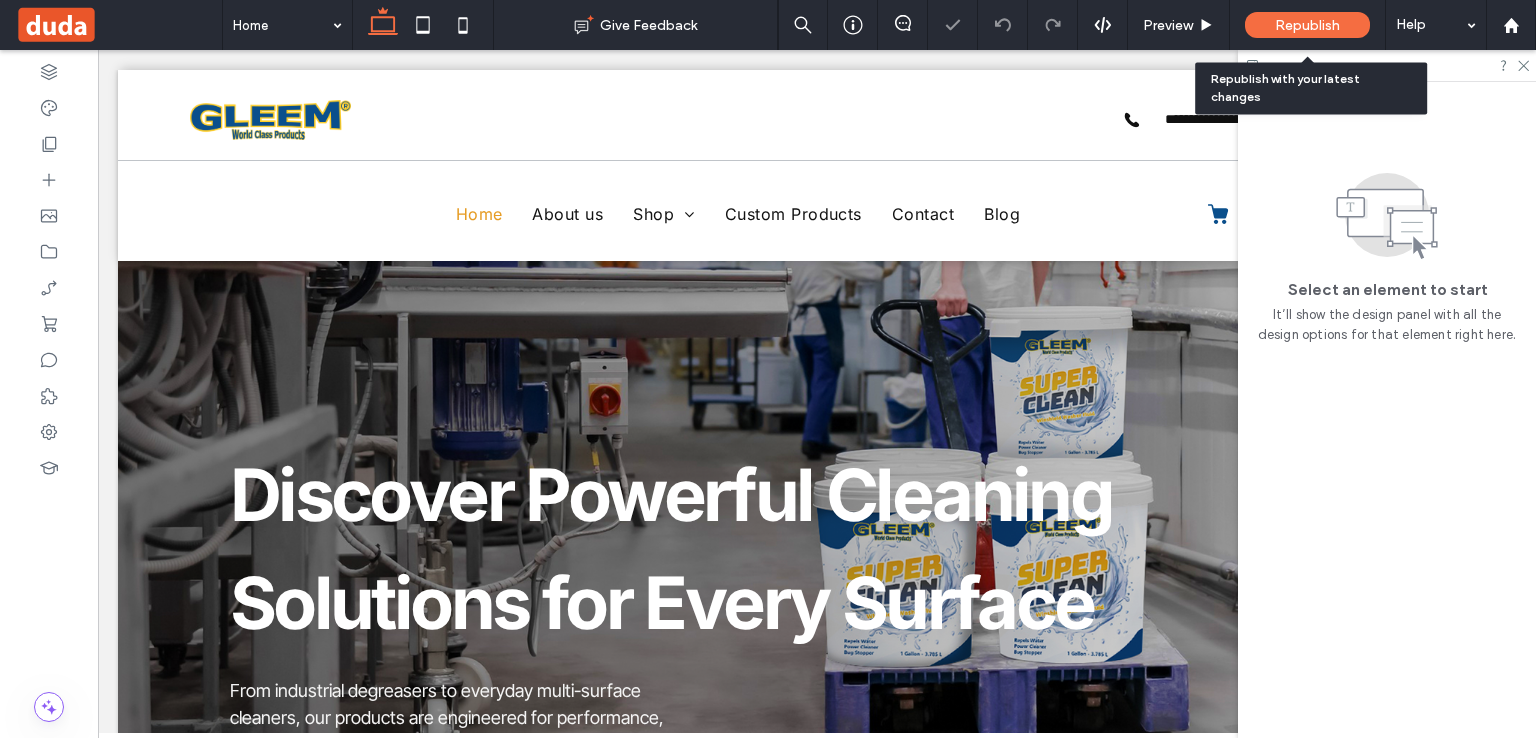 click on "Republish" at bounding box center [1307, 25] 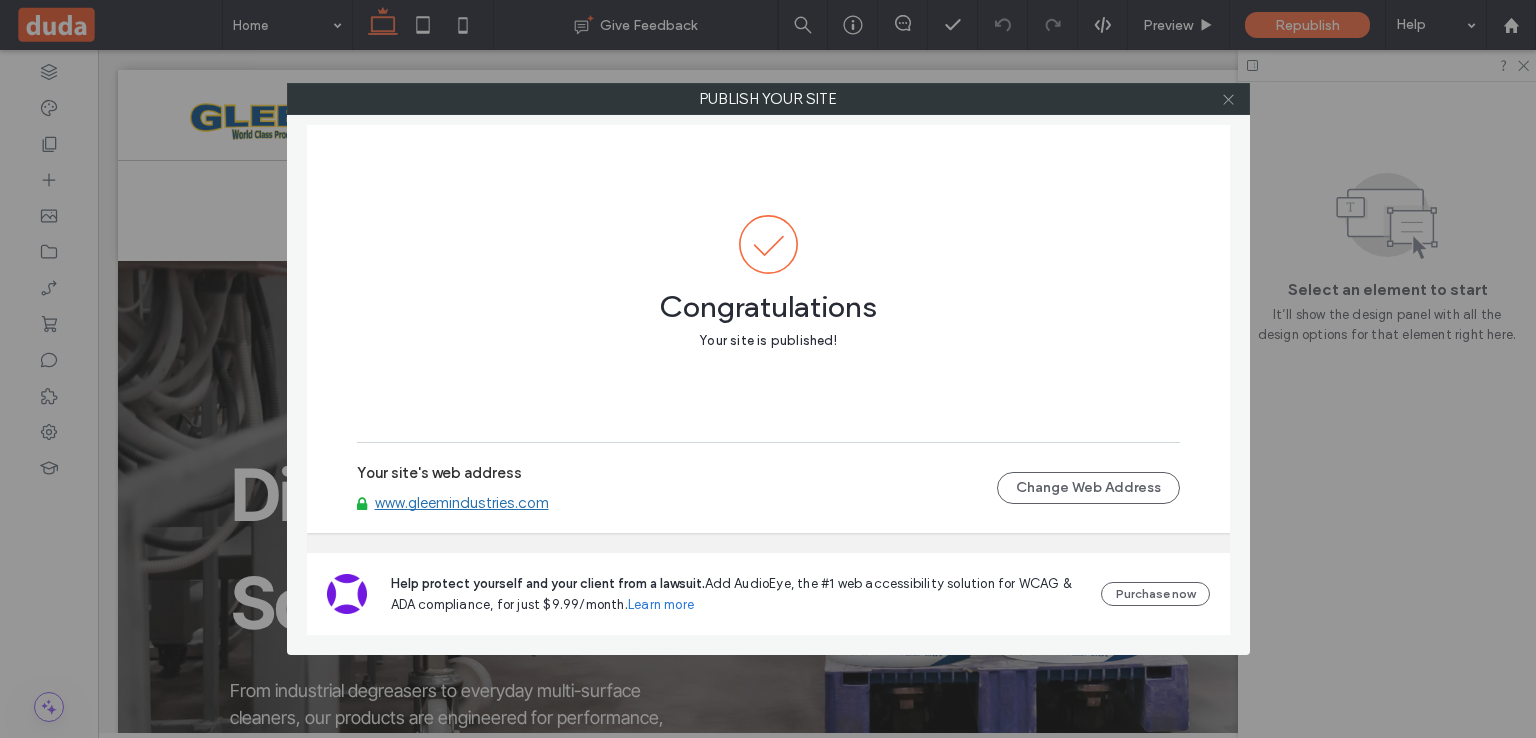 click 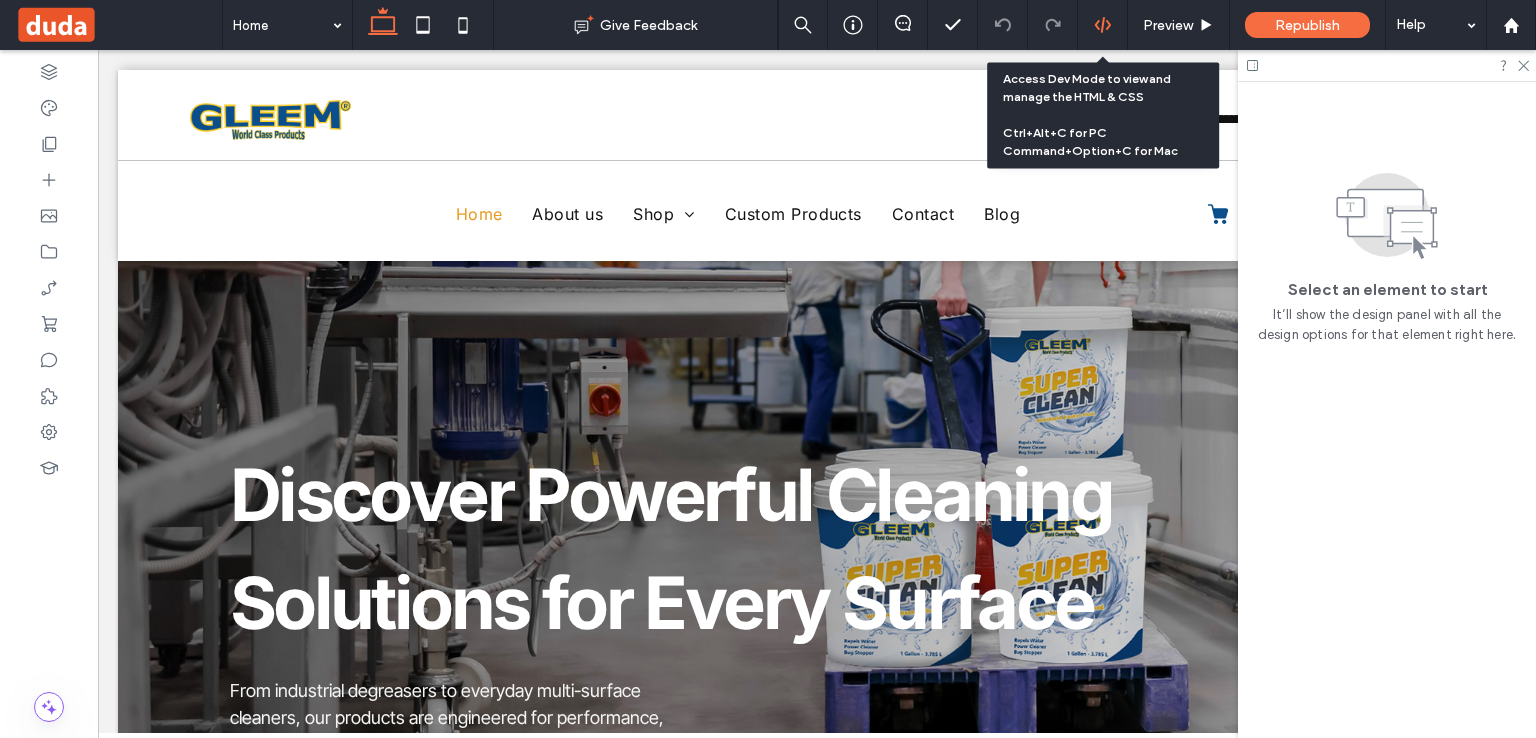click at bounding box center [1102, 25] 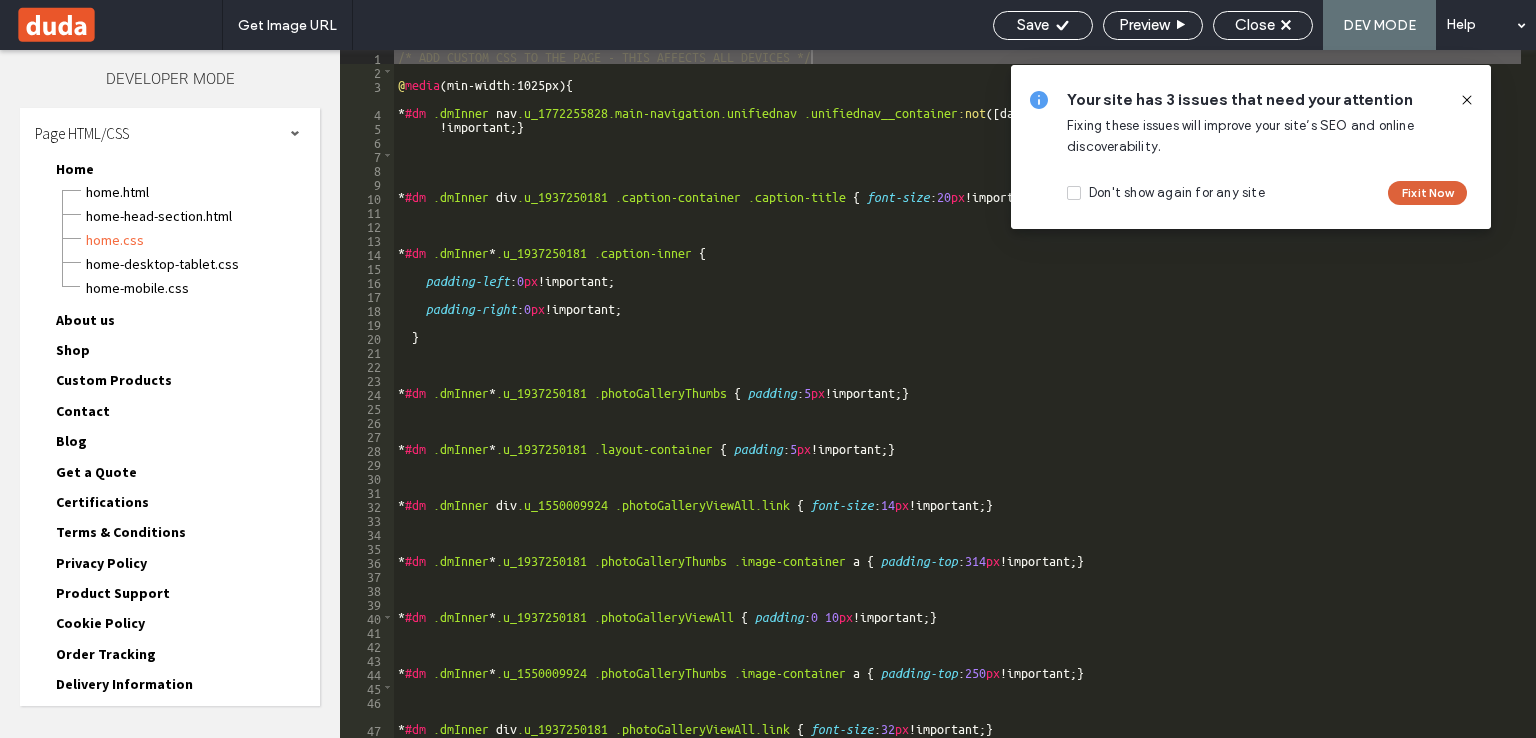 click on "Fix it Now" at bounding box center (1427, 193) 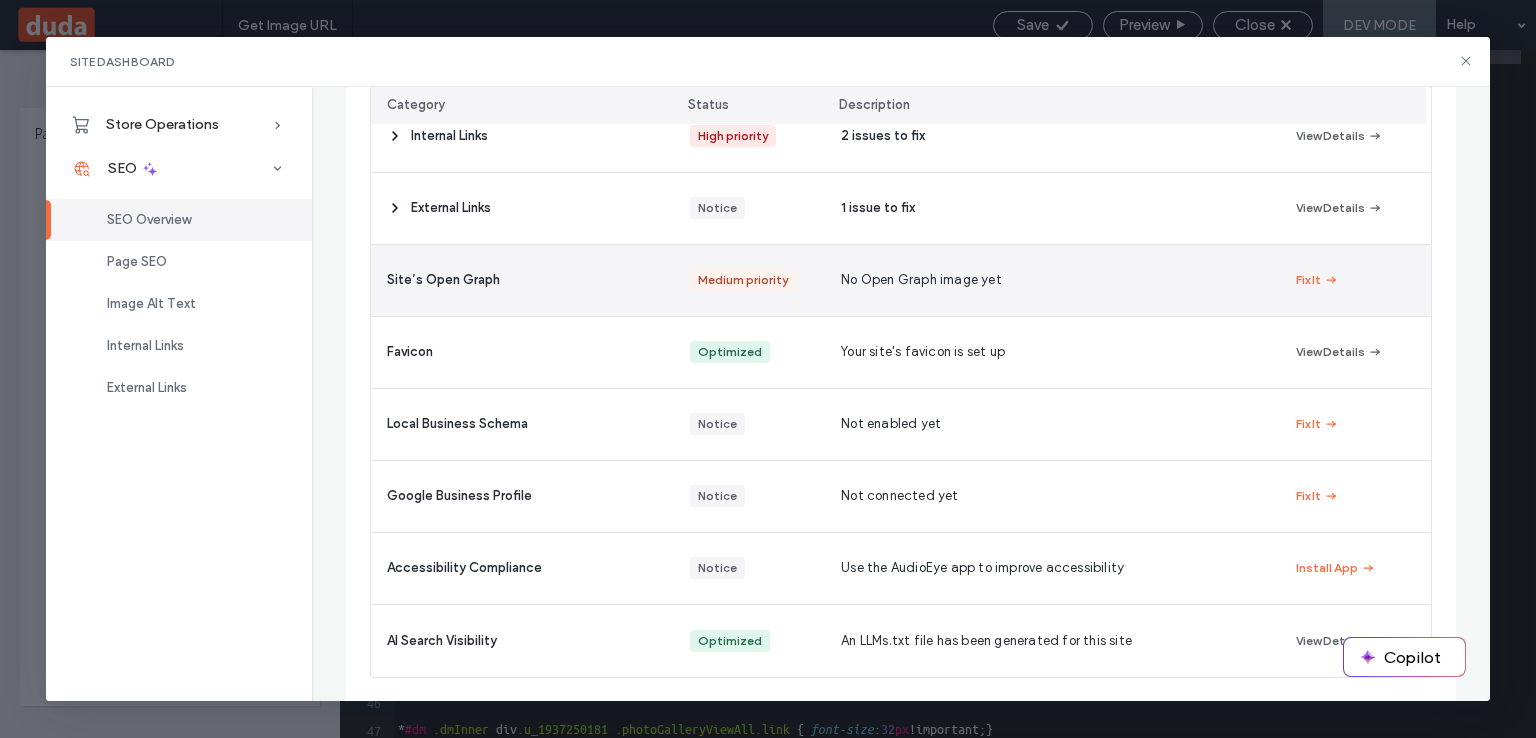 scroll, scrollTop: 0, scrollLeft: 0, axis: both 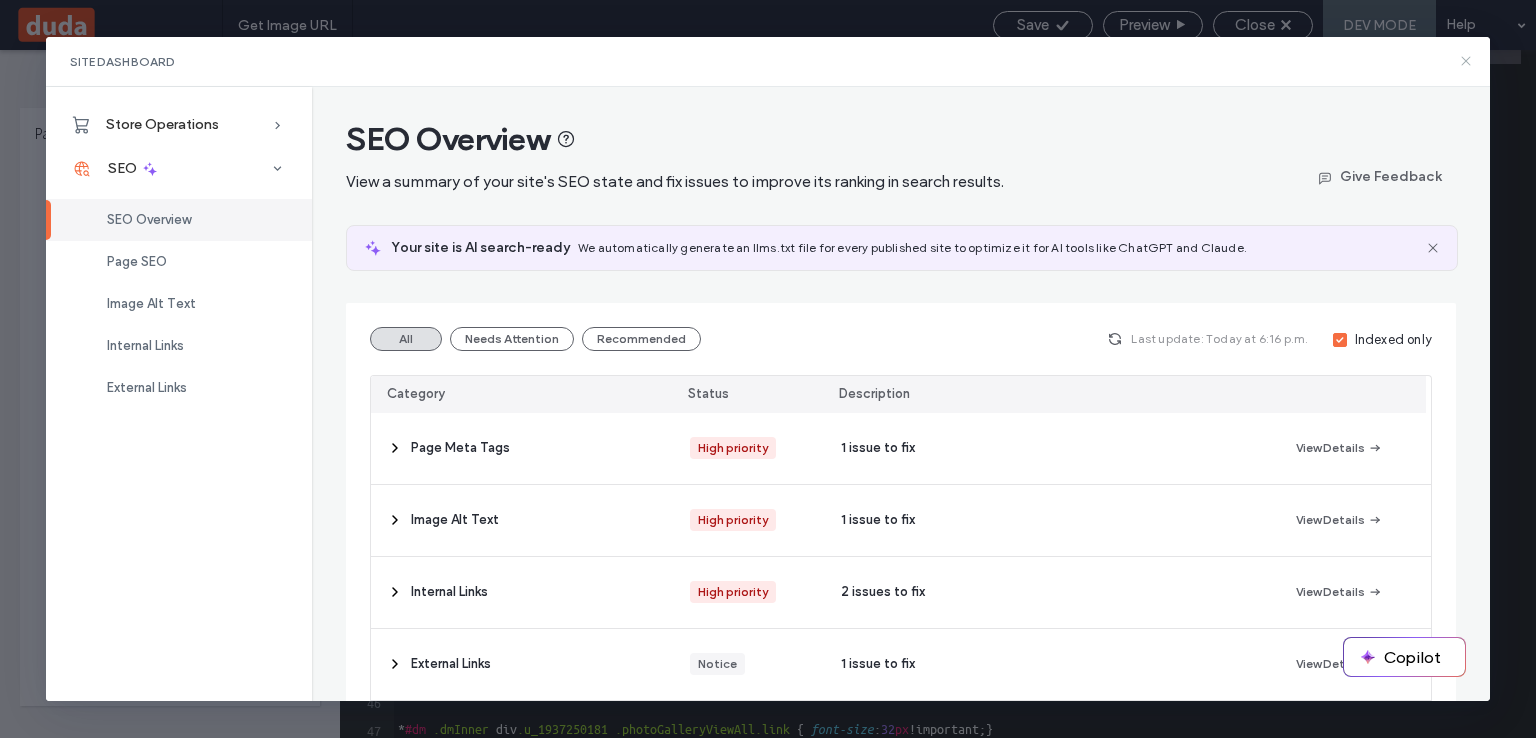 click 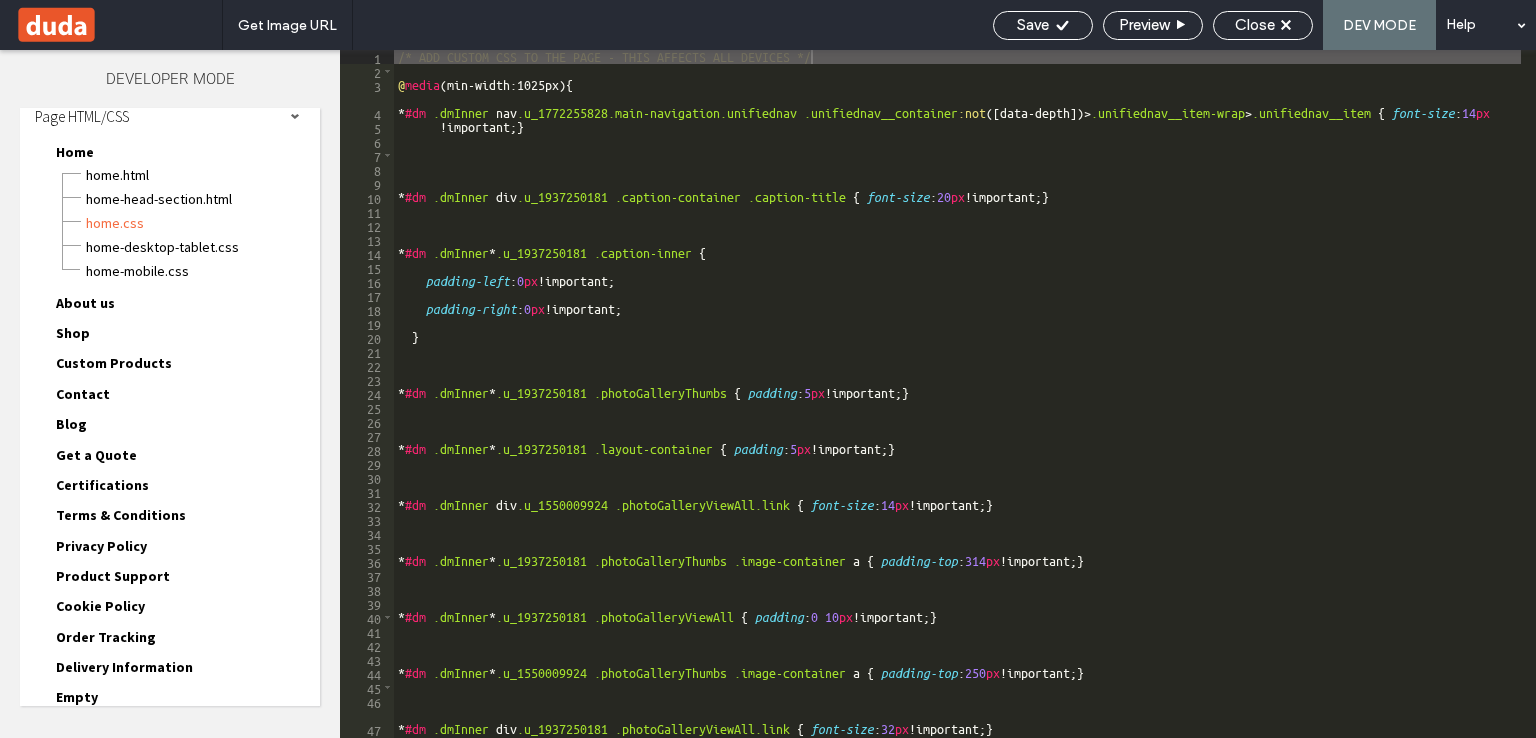 scroll, scrollTop: 0, scrollLeft: 0, axis: both 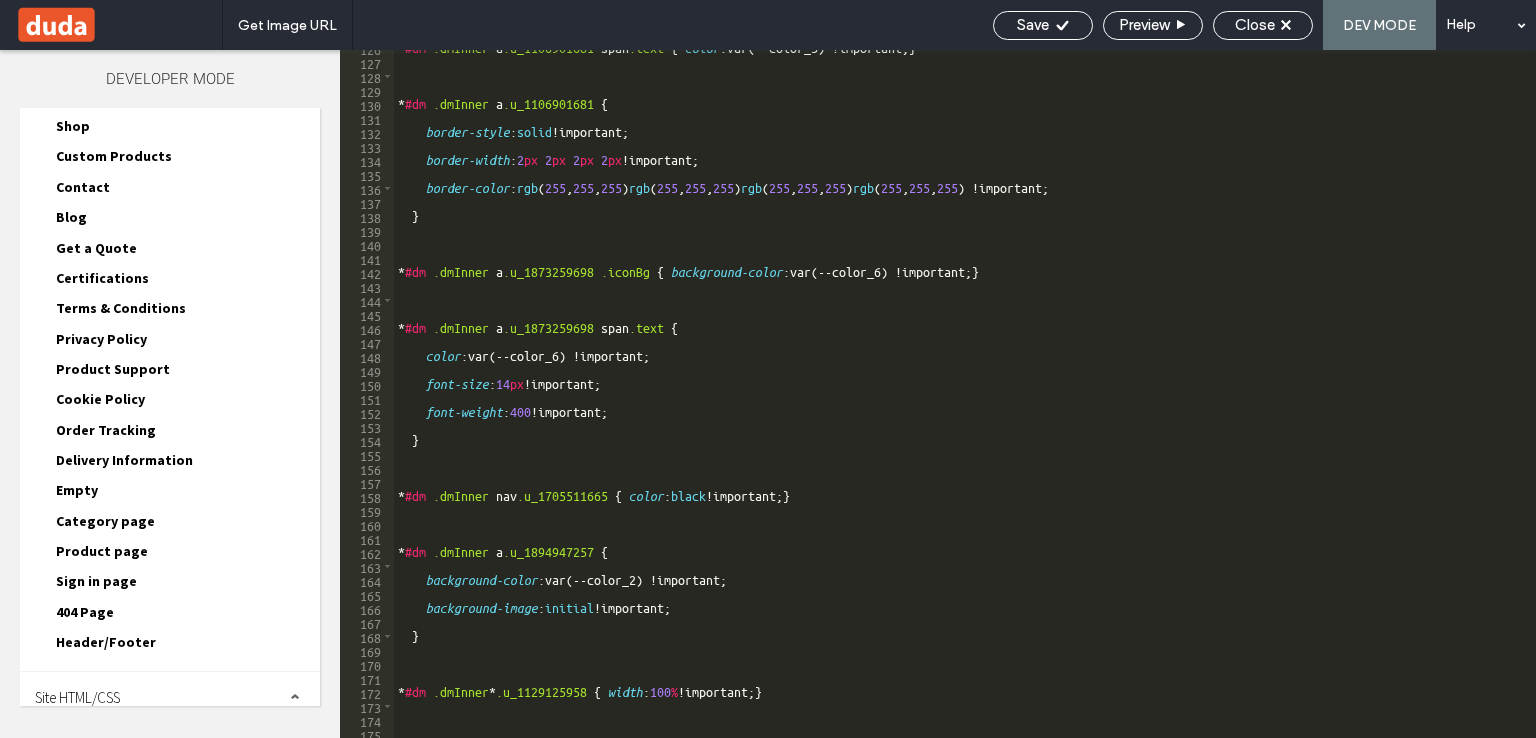 click on "Site HTML/CSS" at bounding box center (170, 697) 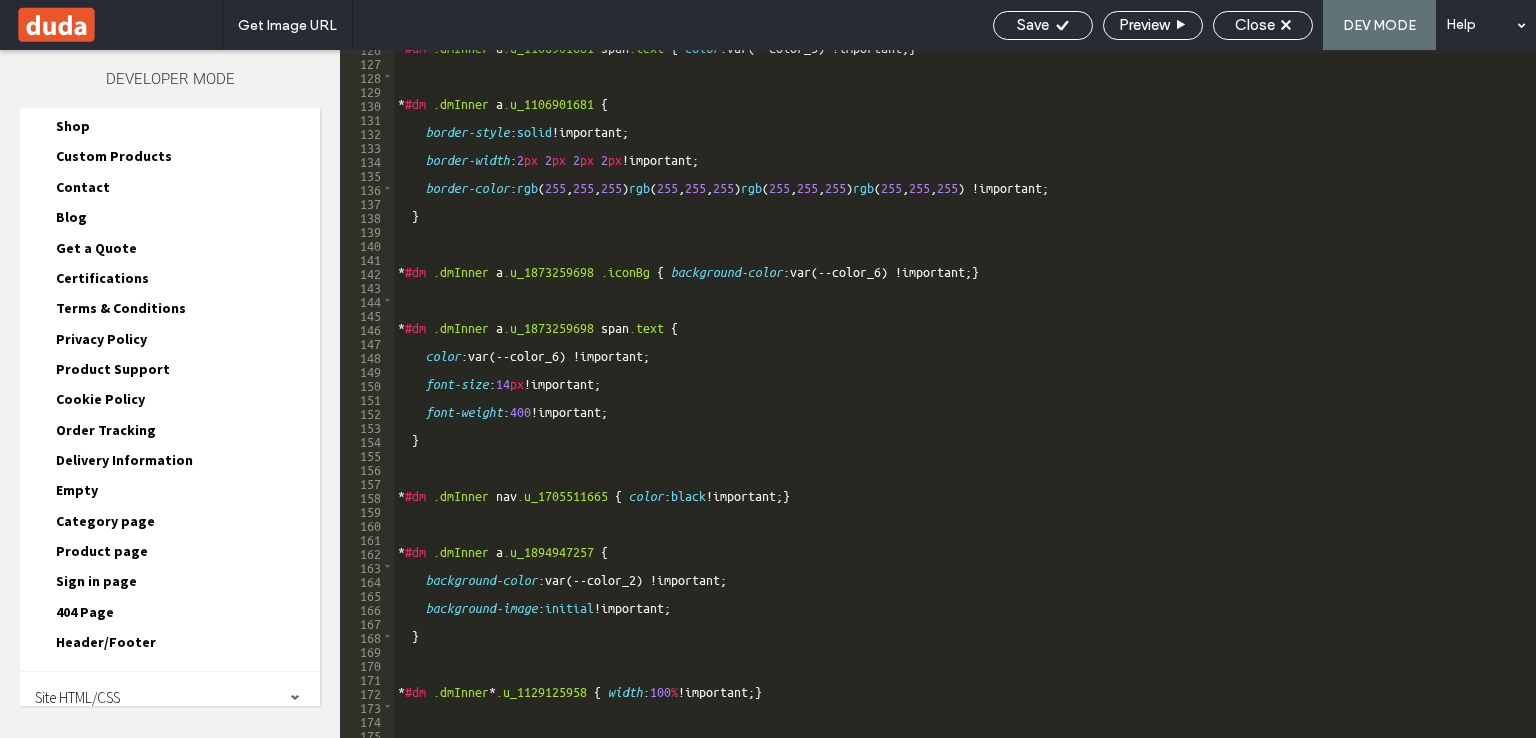 click on "Site HTML/CSS" at bounding box center [170, 697] 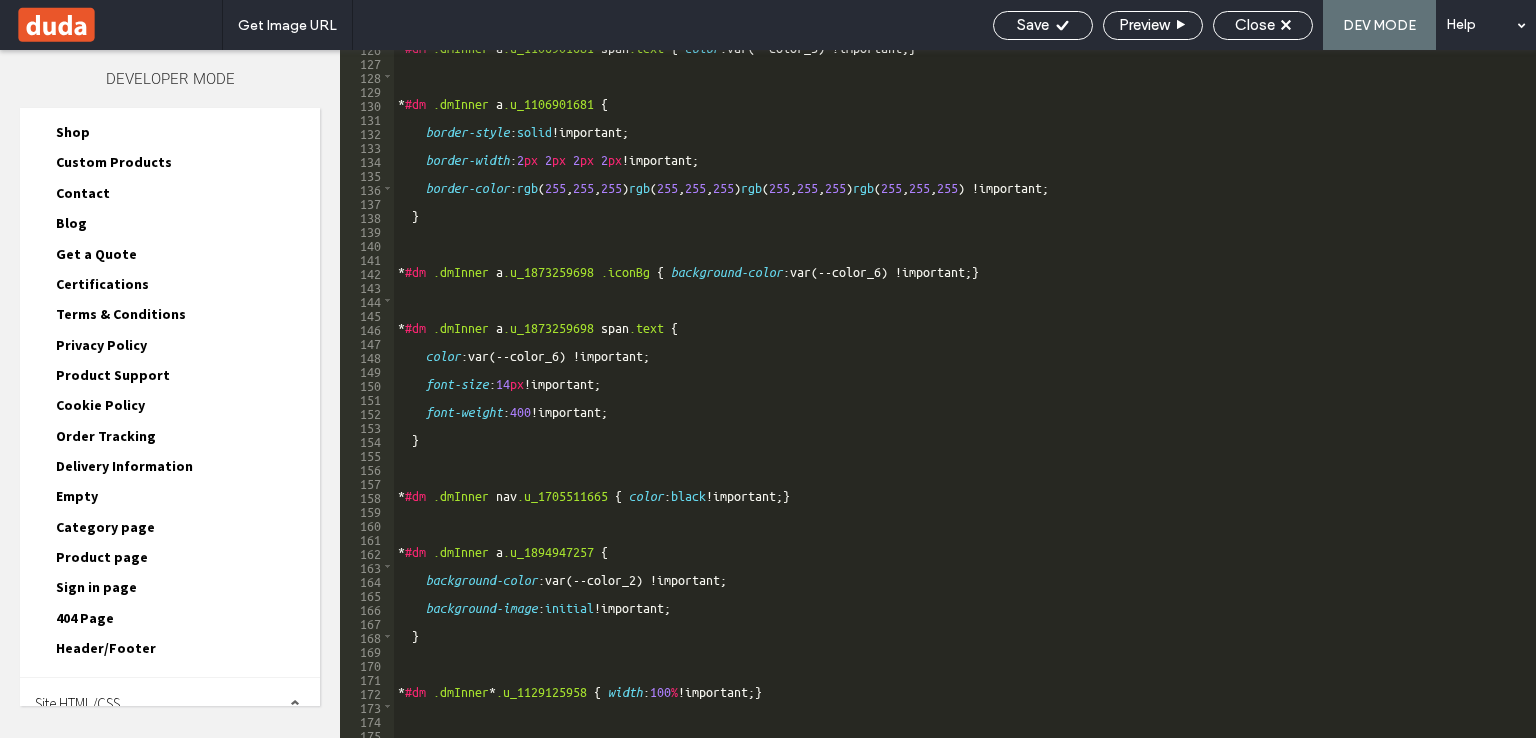scroll, scrollTop: 224, scrollLeft: 0, axis: vertical 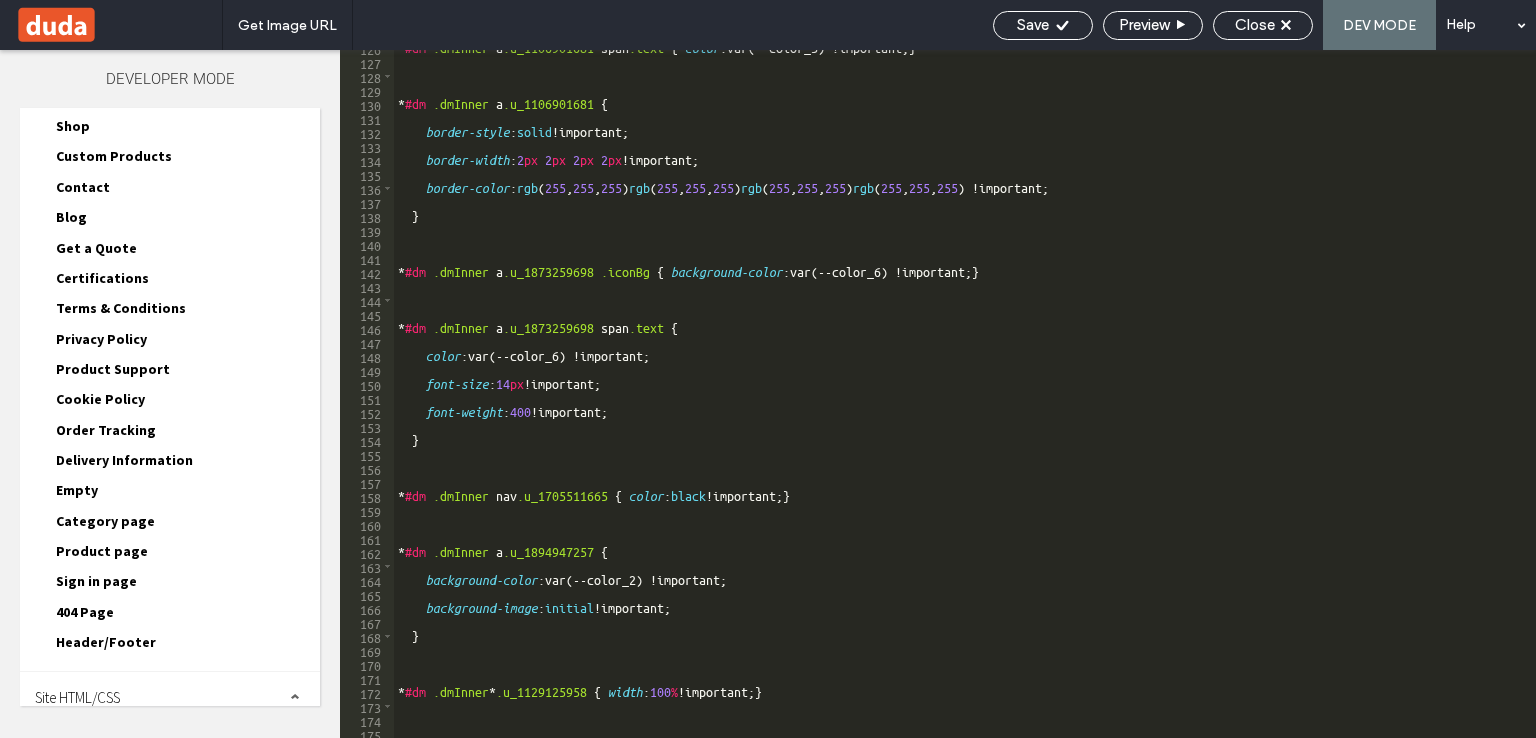 click at bounding box center [118, 25] 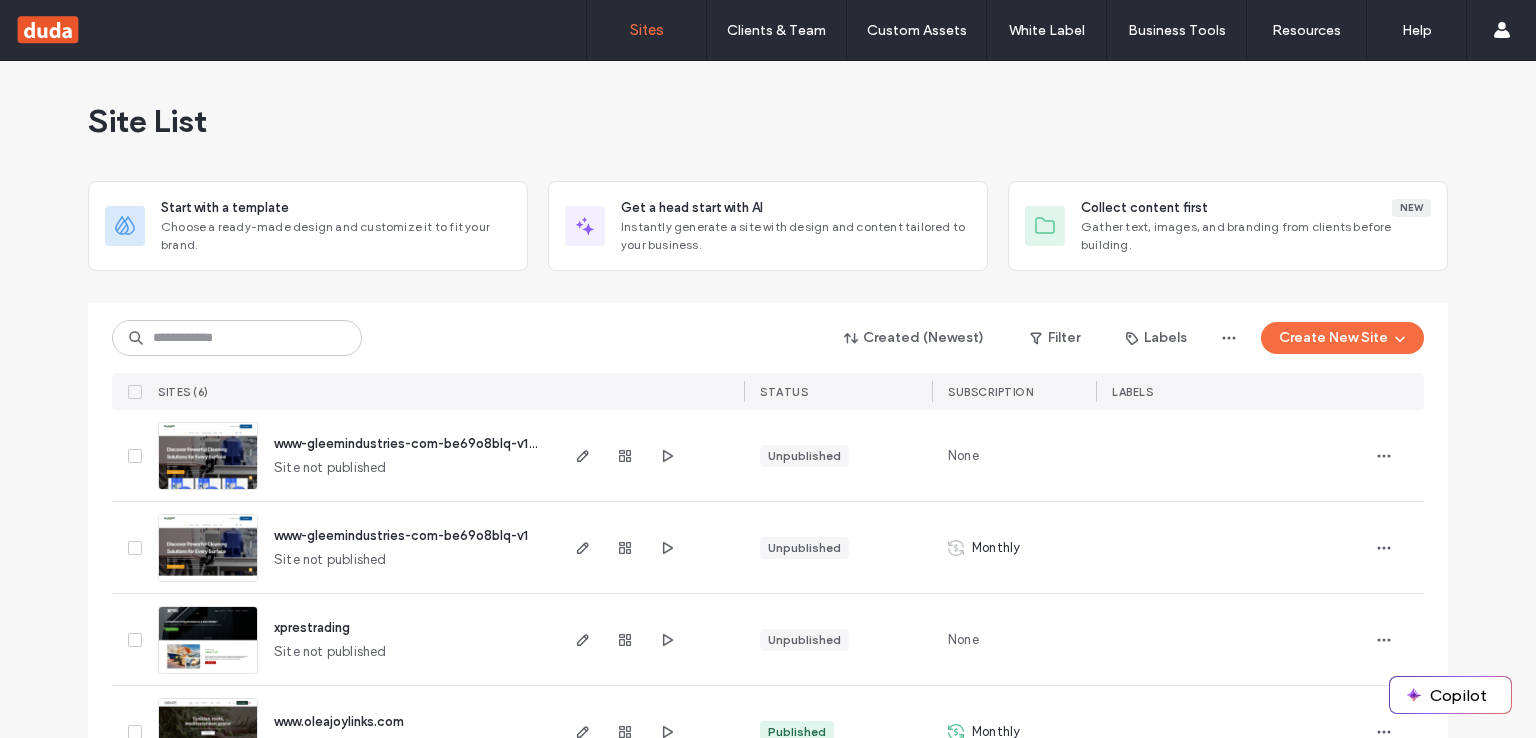 scroll, scrollTop: 0, scrollLeft: 0, axis: both 